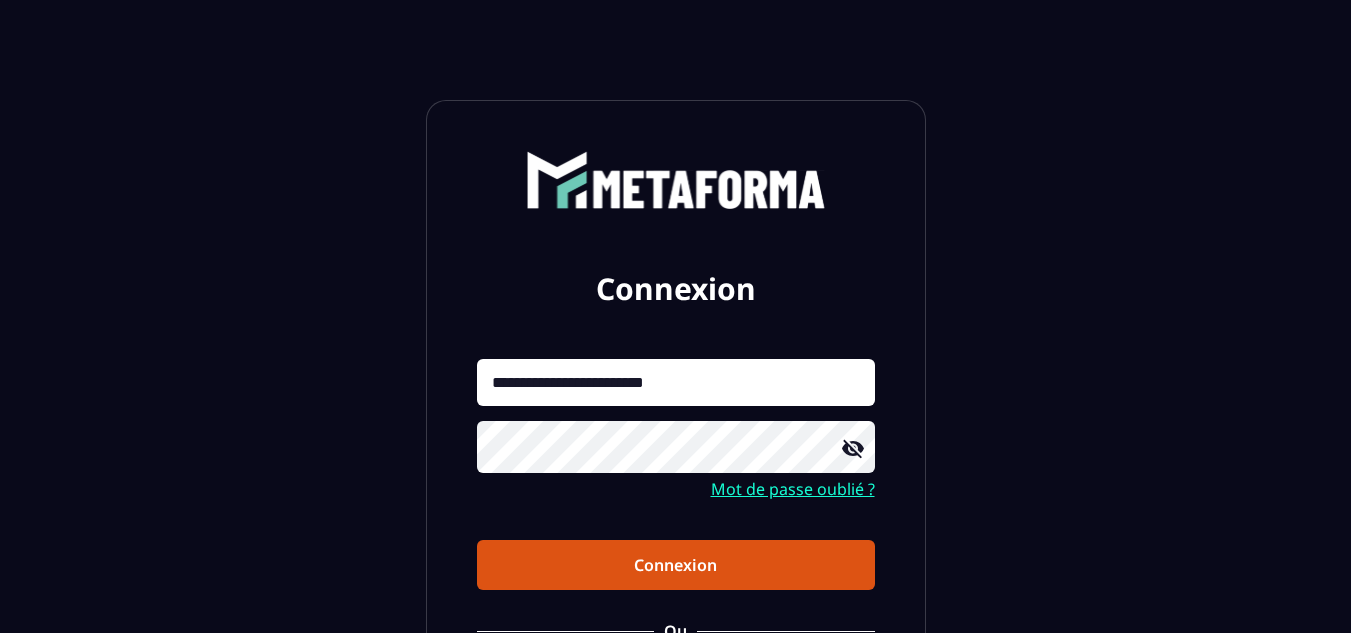 scroll, scrollTop: 0, scrollLeft: 0, axis: both 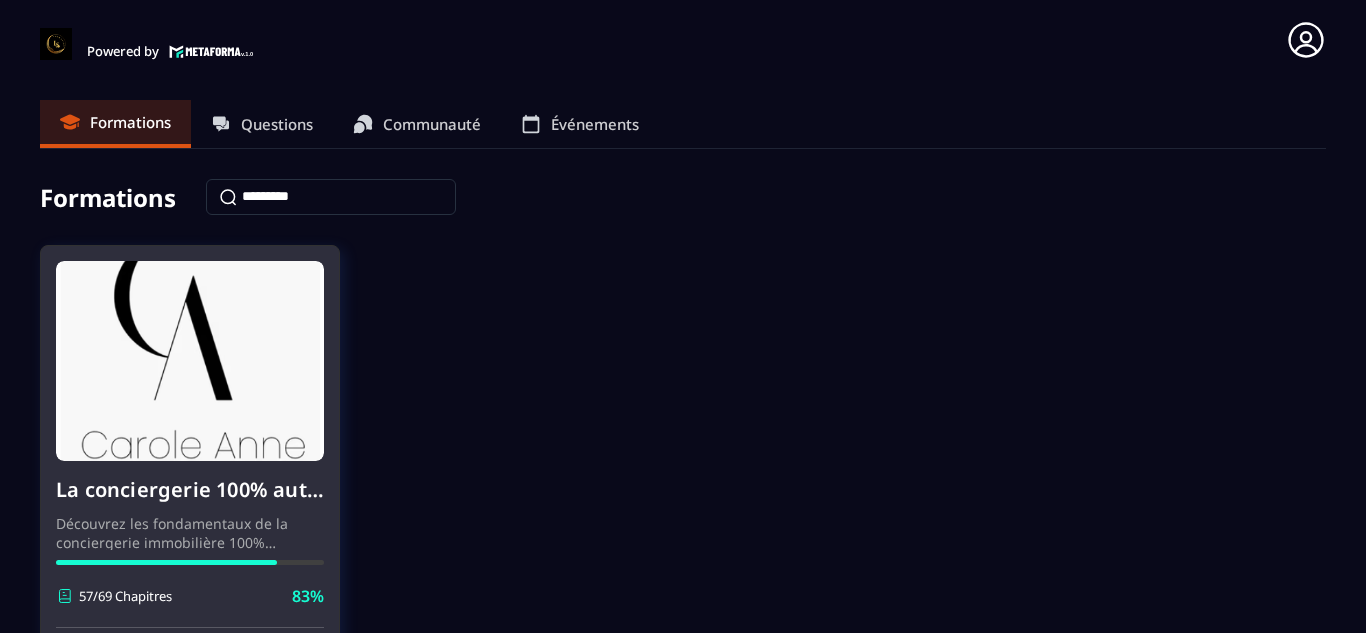 click at bounding box center (190, 361) 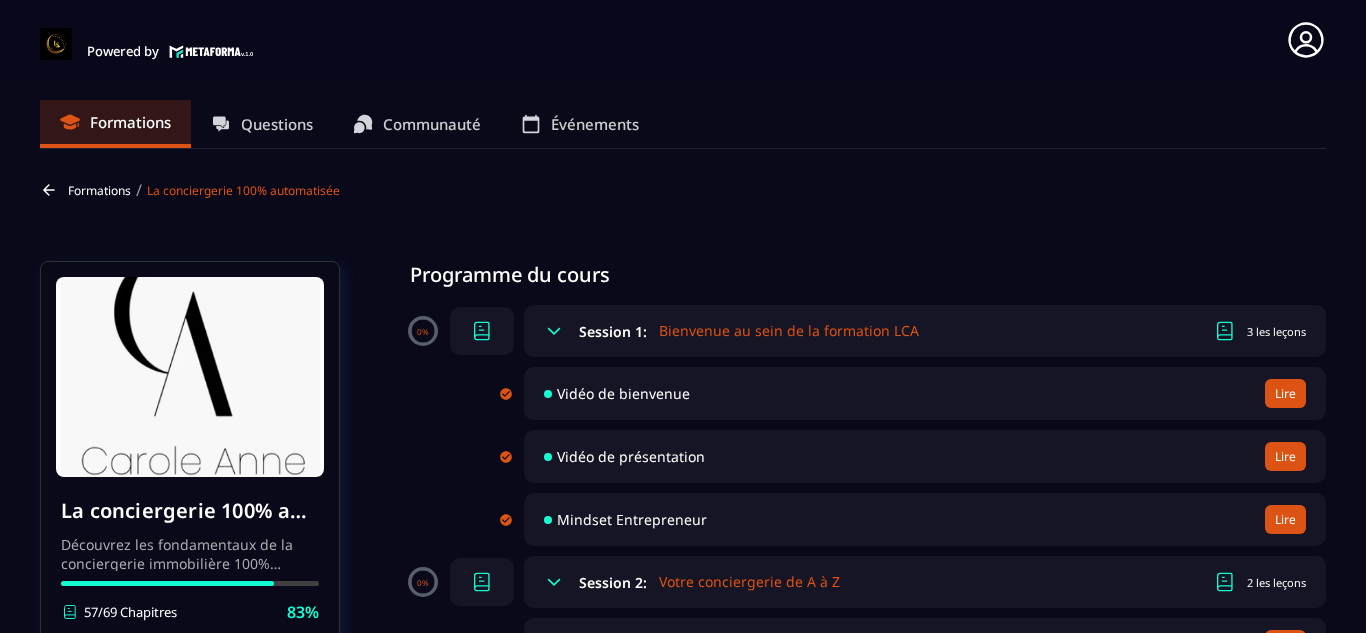 click on "Formations Questions Communauté Événements Formations / La conciergerie 100% automatisée La conciergerie 100% automatisée Découvrez les fondamentaux de la conciergerie immobilière 100% automatisée.
Cette formation est conçue pour vous permettre de lancer et maîtriser votre activité de conciergerie en toute simplicité.
Vous apprendrez :
✅ Les bases essentielles de la conciergerie pour démarrer sereinement.
✅ Les outils incontournables pour gérer vos clients et vos biens de manière efficace.
✅ L'automatisation des tâches répétitives pour gagner un maximum de temps au quotidien.
Objectif : Vous fournir toutes les clés pour créer une activité rentable et automatisée, tout en gardant du temps pour vous. 57/69 Chapitres 83%  Programme du cours 0% Session 1:  Bienvenue au sein de la formation LCA 3 les leçons Vidéo de bienvenue Lire Vidéo de présentation Lire Mindset Entrepreneur Lire 0% Session 2:  Votre conciergerie de A à Z 2 les leçons Votre conciergerie de A à Z [GEOGRAPHIC_DATA]" 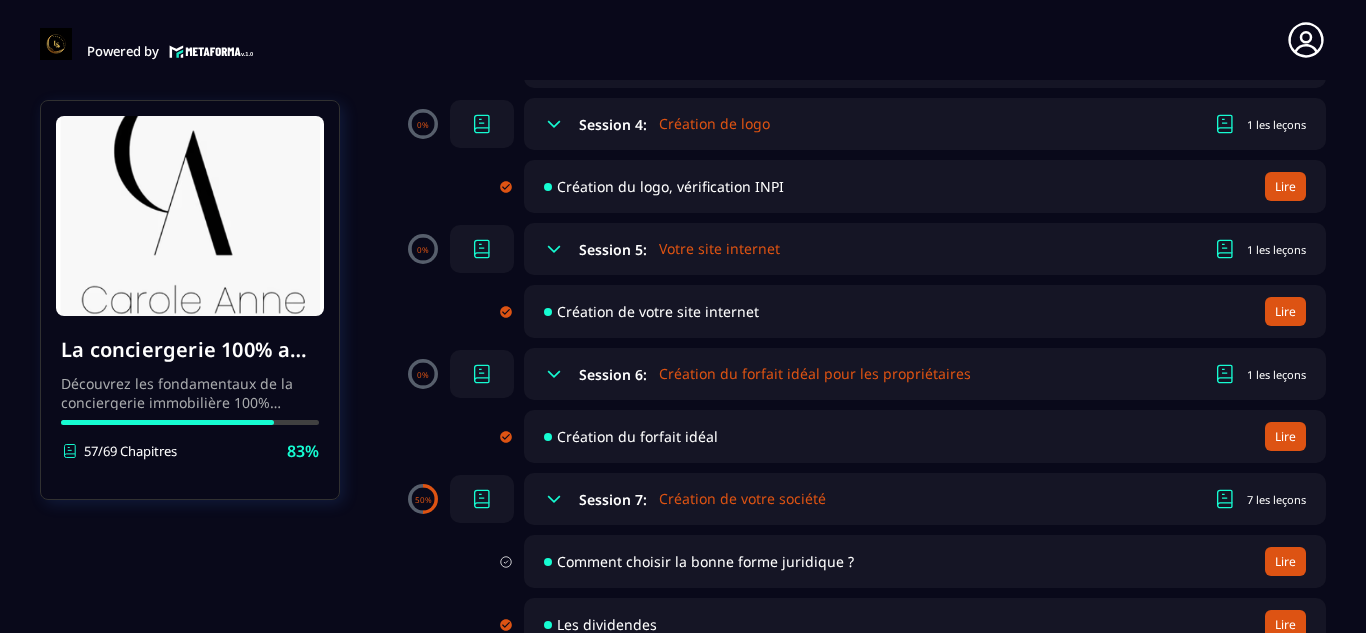 scroll, scrollTop: 1000, scrollLeft: 0, axis: vertical 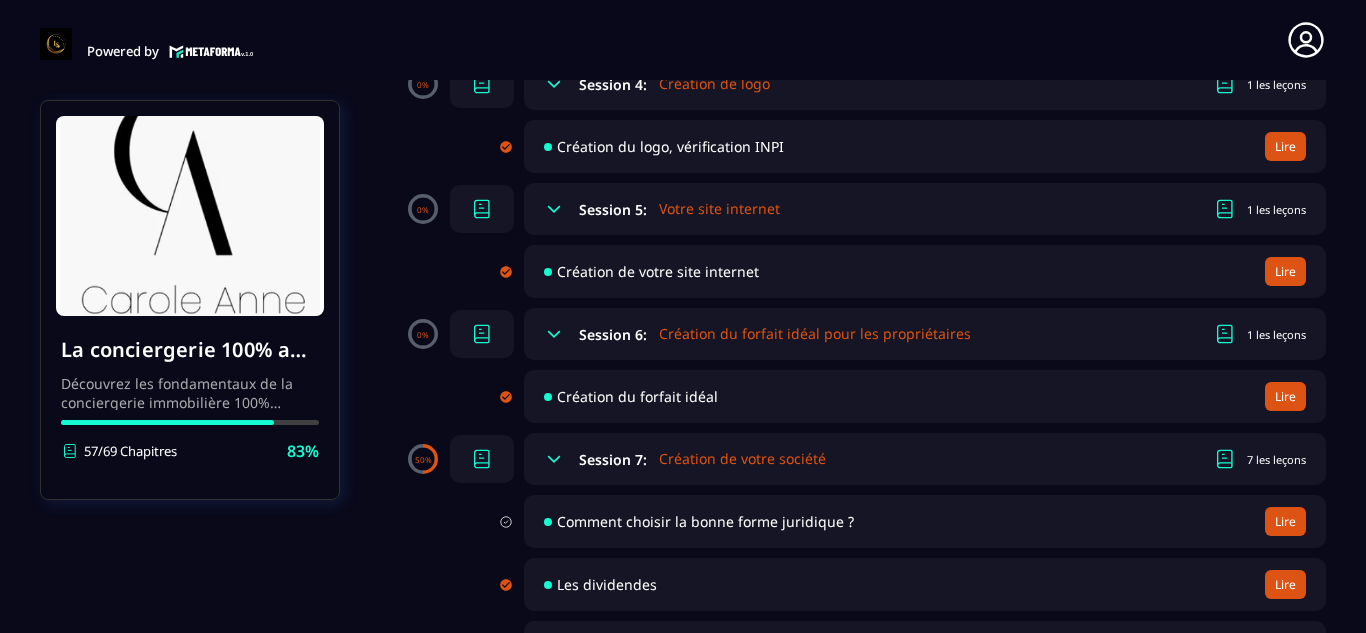 click on "Création du logo, vérification INPI" at bounding box center (670, 146) 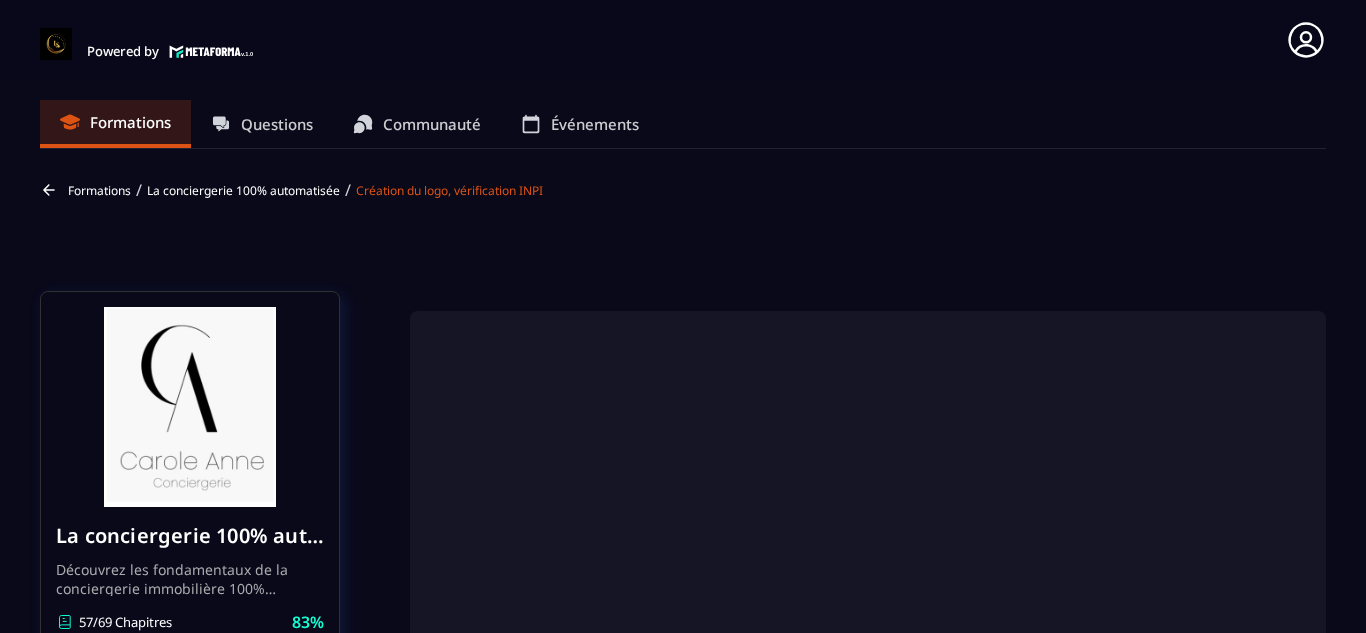 scroll, scrollTop: 8, scrollLeft: 0, axis: vertical 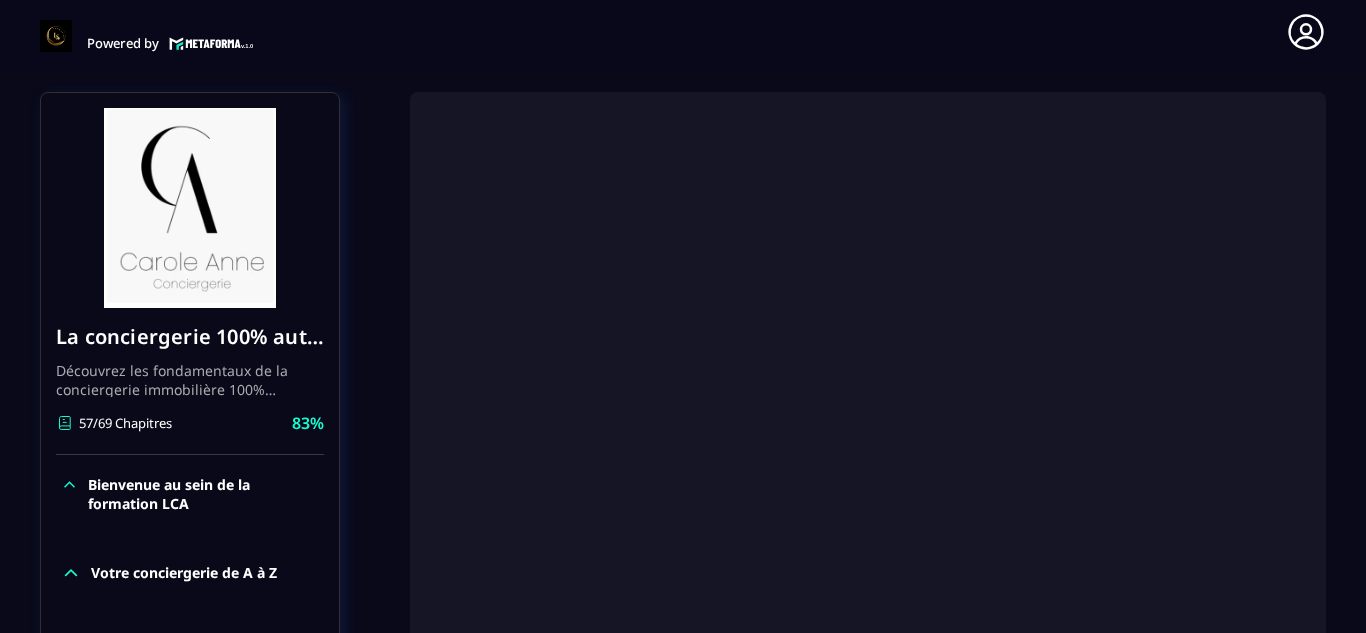 click on "🔍 Avant de créer votre logo Avant de passer à la création de votre logo, il est essentiel de  vérifier que le nom de votre marque est disponible  : Vérifiez la disponibilité du nom sur le site de l’INPI :  👉 [URL][DOMAIN_NAME]  Assurez-vous qu’aucune autre marque n’utilise déjà ce nom. Faites une recherche sur Google et sur les réseaux sociaux  pour voir si le nom est déjà utilisé ou associé à une autre activité. 🎨 Créer votre logo : 3 options ✅ Option 1 – Gratuite Canva  : simple et intuitif, parfait pour un premier logo 🤖 Option 2 – Avec l’IA Looka ([GEOGRAPHIC_DATA])  : entre automatisation et personnalisation Brandmark  Fichier à télécharger pour créer votre logo avec l’IA :  👉  Cliquez ici   👩‍🎨 Option 3 – Délégué à un professionnel ComeUp ([DOMAIN_NAME])  : trouvez un graphiste freelance selon votre budget Fiverr   ⚠️ À savoir – Mention "gestion" Si vous  ne possédez pas la carte G ,  l’utilisation du mot “gestion” est interdite  sur : 1" at bounding box center [868, 1633] 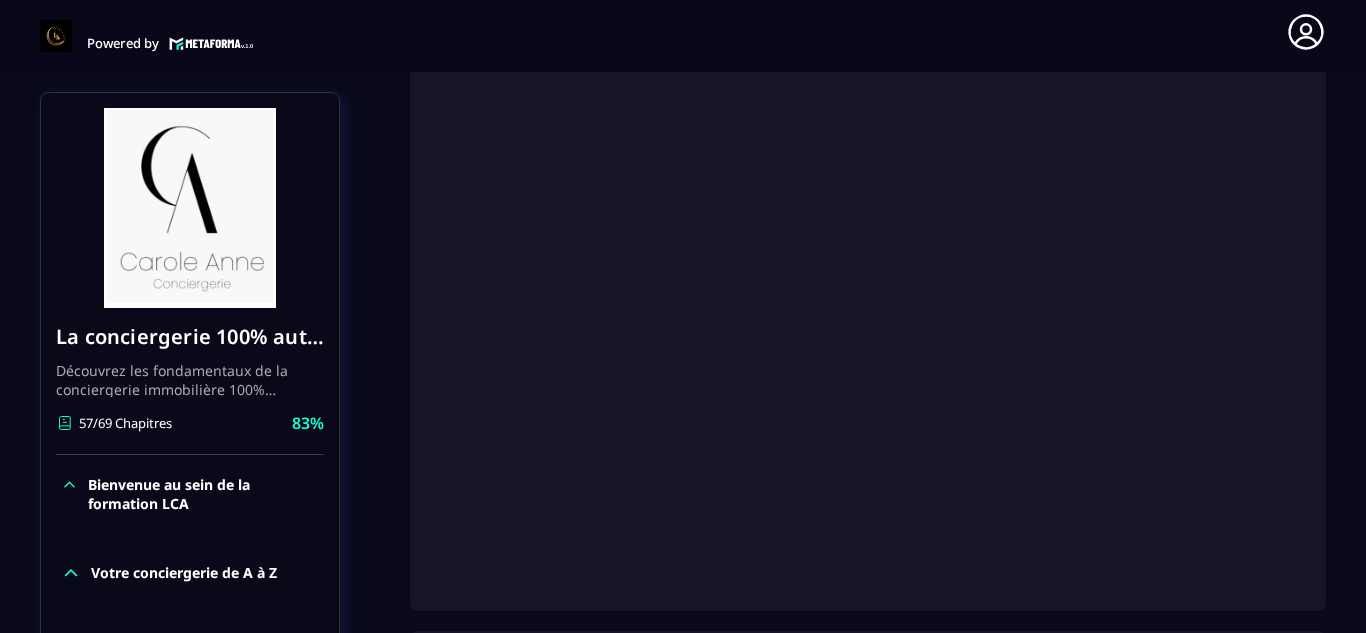 scroll, scrollTop: 371, scrollLeft: 0, axis: vertical 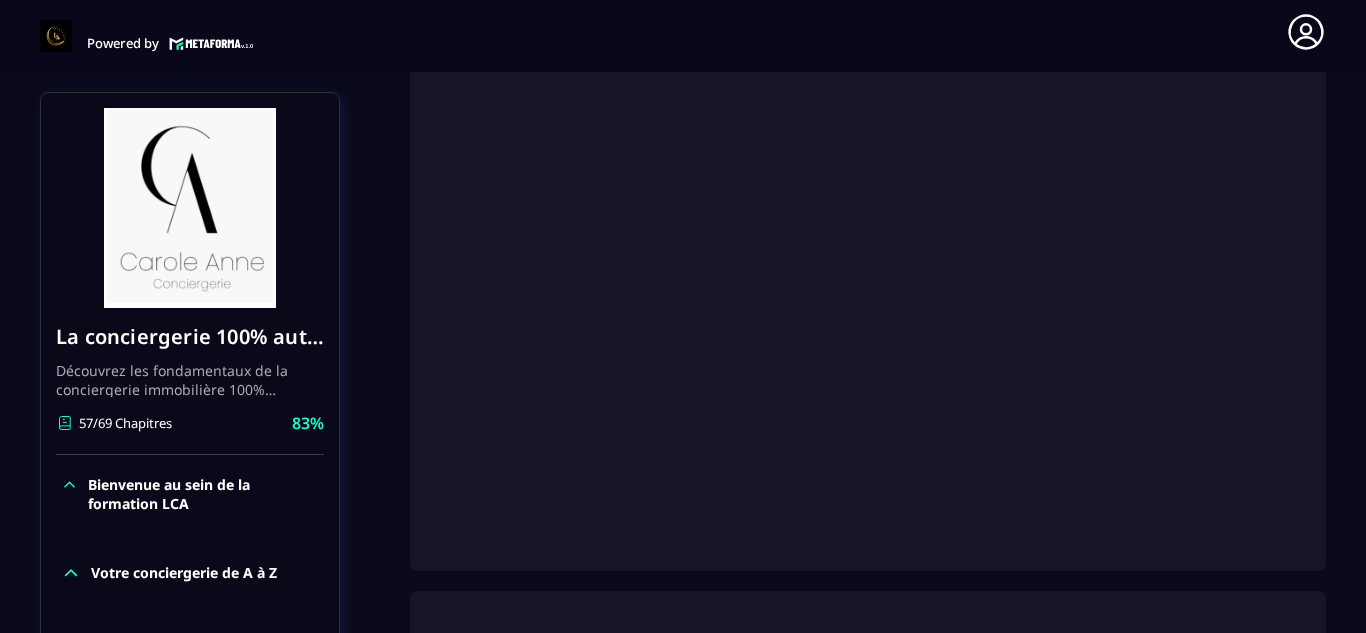 click on "Formations Questions Communauté Événements Formations / La conciergerie 100% automatisée / Création du logo, vérification INPI La conciergerie 100% automatisée Découvrez les fondamentaux de la conciergerie immobilière 100% automatisée.
Cette formation est conçue pour vous permettre de lancer et maîtriser votre activité de conciergerie en toute simplicité.
Vous apprendrez :
✅ Les bases essentielles de la conciergerie pour démarrer sereinement.
✅ Les outils incontournables pour gérer vos clients et vos biens de manière efficace.
✅ L'automatisation des tâches répétitives pour gagner un maximum de temps au quotidien.
Objectif : Vous fournir toutes les clés pour créer une activité rentable et automatisée, tout en gardant du temps pour vous. 57/69 Chapitres 83%  Bienvenue au sein de la formation LCA Votre conciergerie de A à Z Etude de marché Création de logo Création du logo, vérification INPI Votre site internet Création du forfait idéal pour les propriétaires 83%" 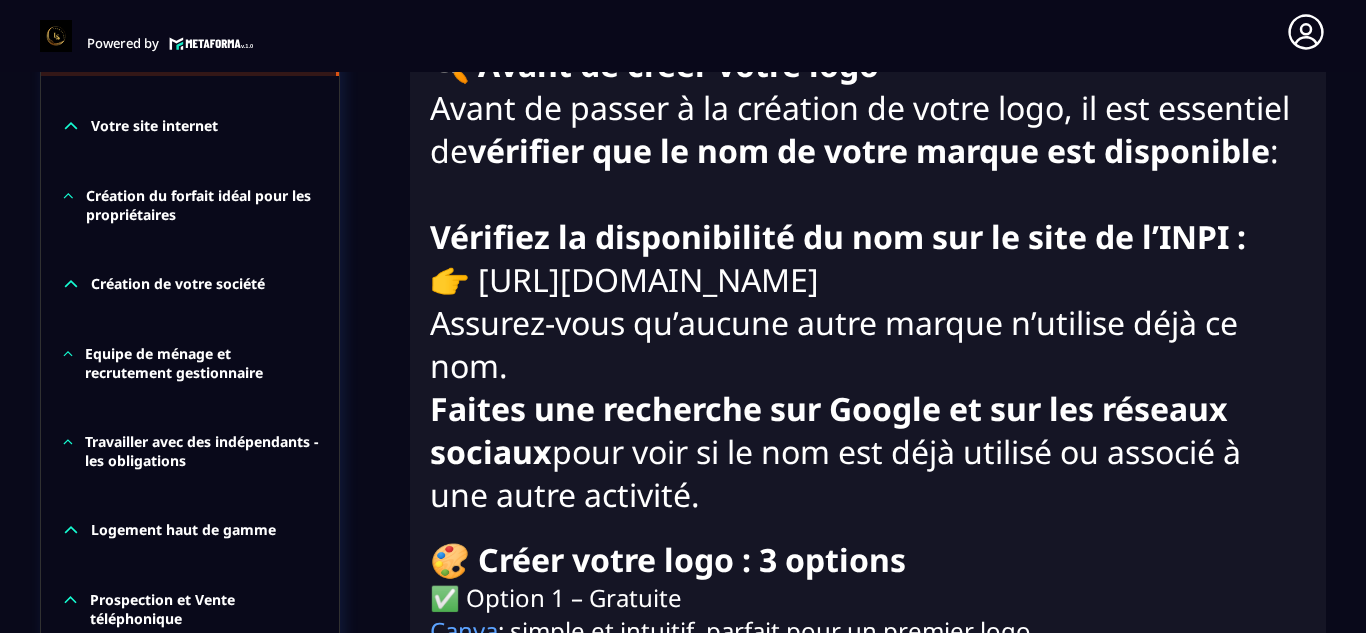 scroll, scrollTop: 1691, scrollLeft: 0, axis: vertical 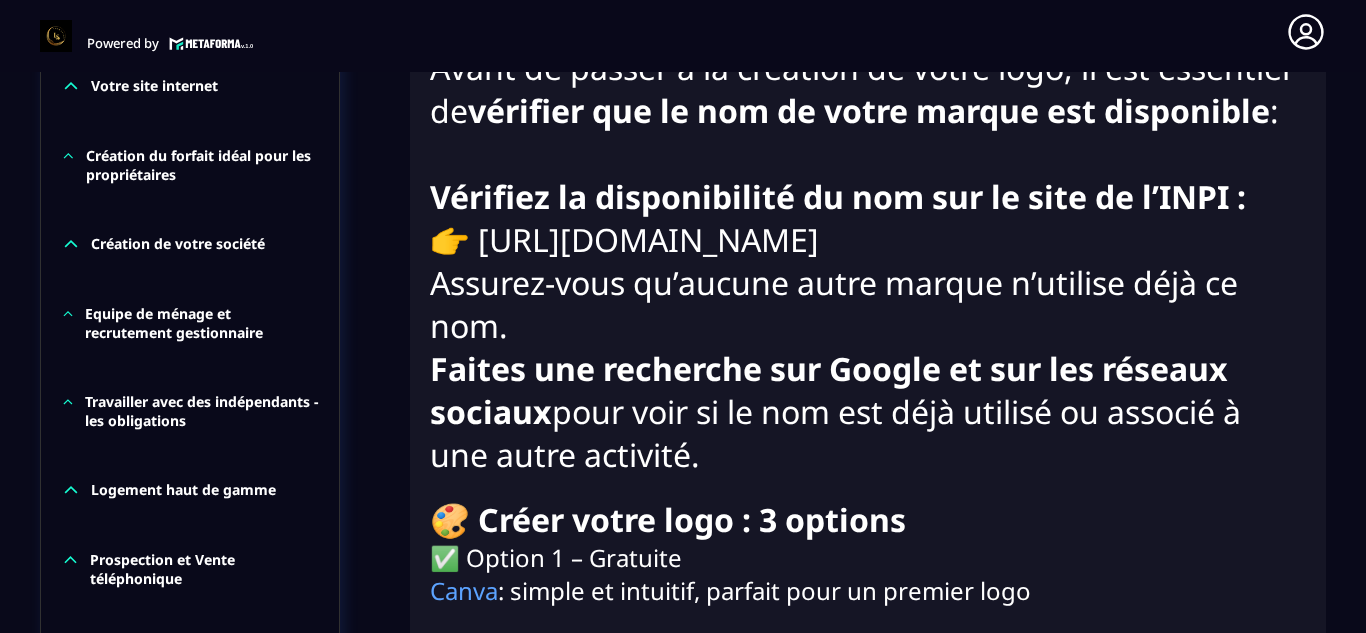 drag, startPoint x: 760, startPoint y: 243, endPoint x: 487, endPoint y: 237, distance: 273.06592 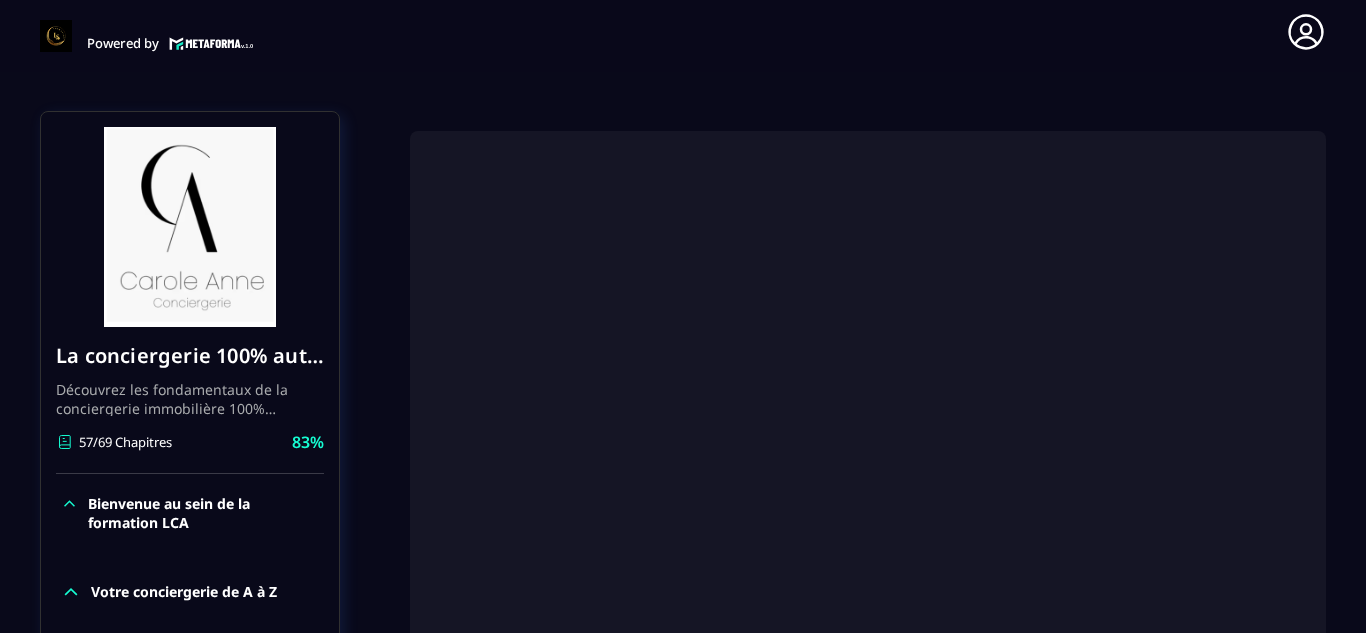 click 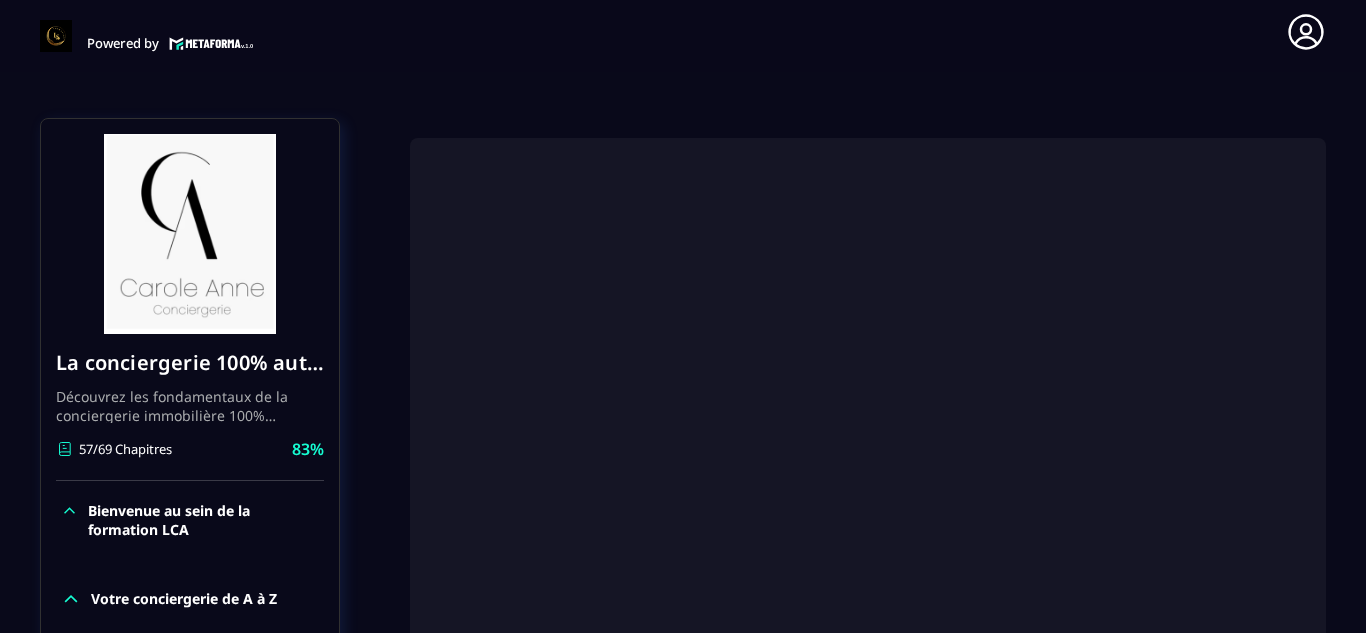 scroll, scrollTop: 160, scrollLeft: 0, axis: vertical 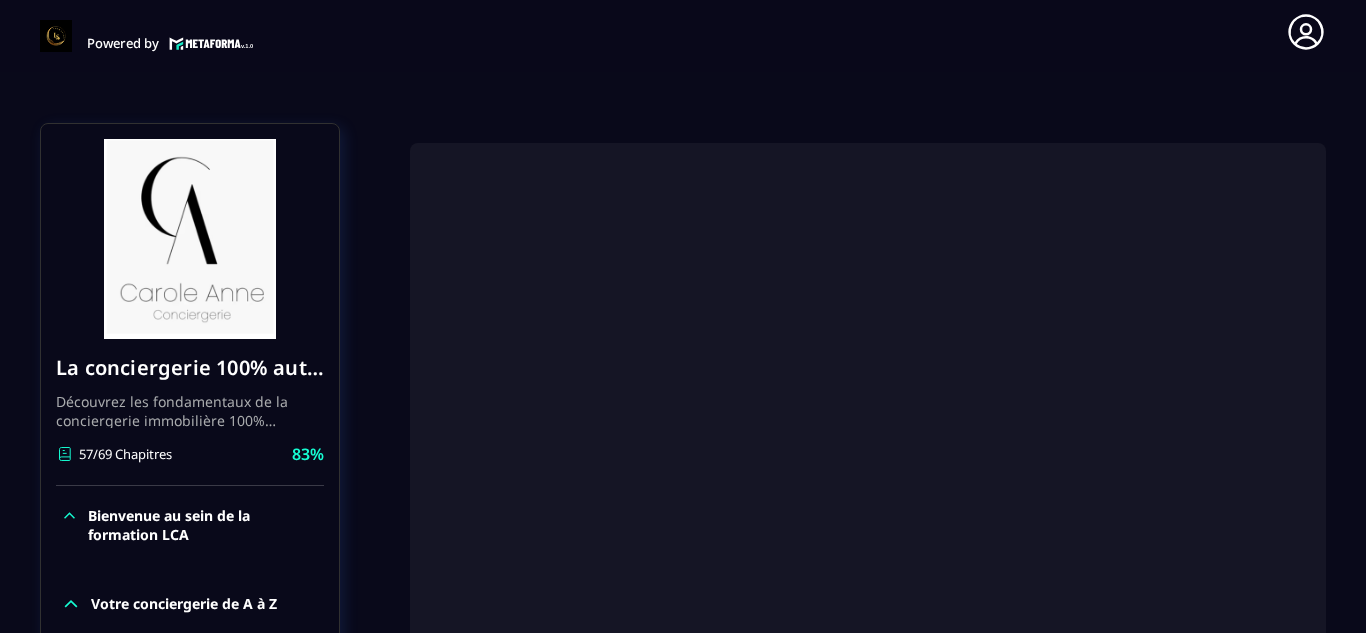 click on "Formations / La conciergerie 100% automatisée / Création du logo, vérification INPI La conciergerie 100% automatisée Découvrez les fondamentaux de la conciergerie immobilière 100% automatisée.
Cette formation est conçue pour vous permettre de lancer et maîtriser votre activité de conciergerie en toute simplicité.
Vous apprendrez :
✅ Les bases essentielles de la conciergerie pour démarrer sereinement.
✅ Les outils incontournables pour gérer vos clients et vos biens de manière efficace.
✅ L'automatisation des tâches répétitives pour gagner un maximum de temps au quotidien.
Objectif : Vous fournir toutes les clés pour créer une activité rentable et automatisée, tout en gardant du temps pour vous. 57/69 Chapitres 83%  Bienvenue au sein de la formation LCA Votre conciergerie de A à Z Etude de marché Création de logo Création du logo, vérification INPI Votre site internet Création du forfait idéal pour les propriétaires Création de votre société Logement haut de gamme" at bounding box center (683, 1628) 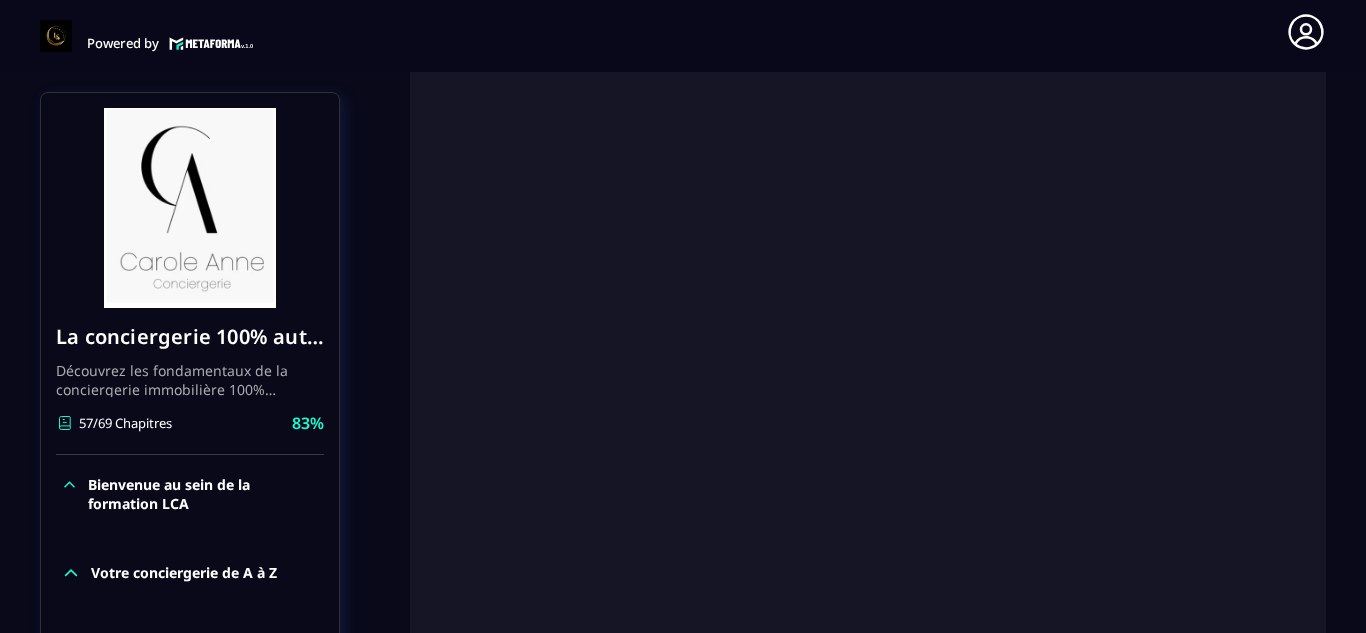 scroll, scrollTop: 360, scrollLeft: 0, axis: vertical 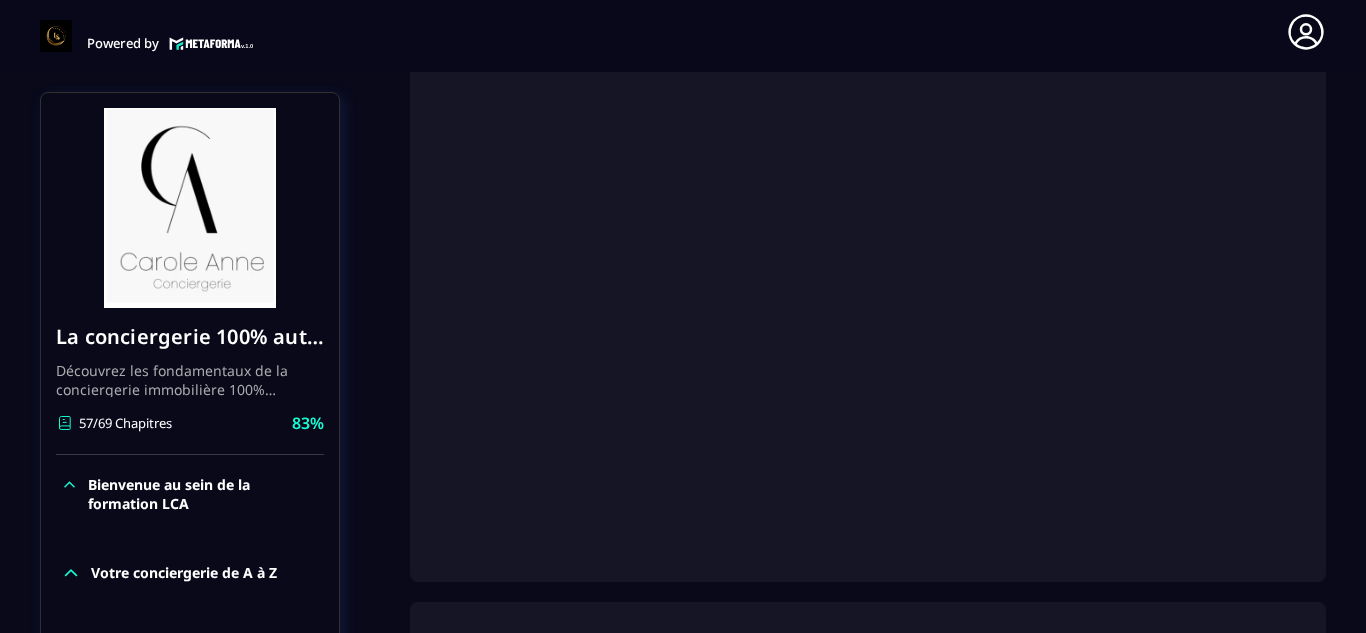 click on "Formations Questions Communauté Événements Formations / La conciergerie 100% automatisée / Création du logo, vérification INPI La conciergerie 100% automatisée Découvrez les fondamentaux de la conciergerie immobilière 100% automatisée.
Cette formation est conçue pour vous permettre de lancer et maîtriser votre activité de conciergerie en toute simplicité.
Vous apprendrez :
✅ Les bases essentielles de la conciergerie pour démarrer sereinement.
✅ Les outils incontournables pour gérer vos clients et vos biens de manière efficace.
✅ L'automatisation des tâches répétitives pour gagner un maximum de temps au quotidien.
Objectif : Vous fournir toutes les clés pour créer une activité rentable et automatisée, tout en gardant du temps pour vous. 57/69 Chapitres 83%  Bienvenue au sein de la formation LCA Votre conciergerie de A à Z Etude de marché Création de logo Création du logo, vérification INPI Votre site internet Création du forfait idéal pour les propriétaires 83%" 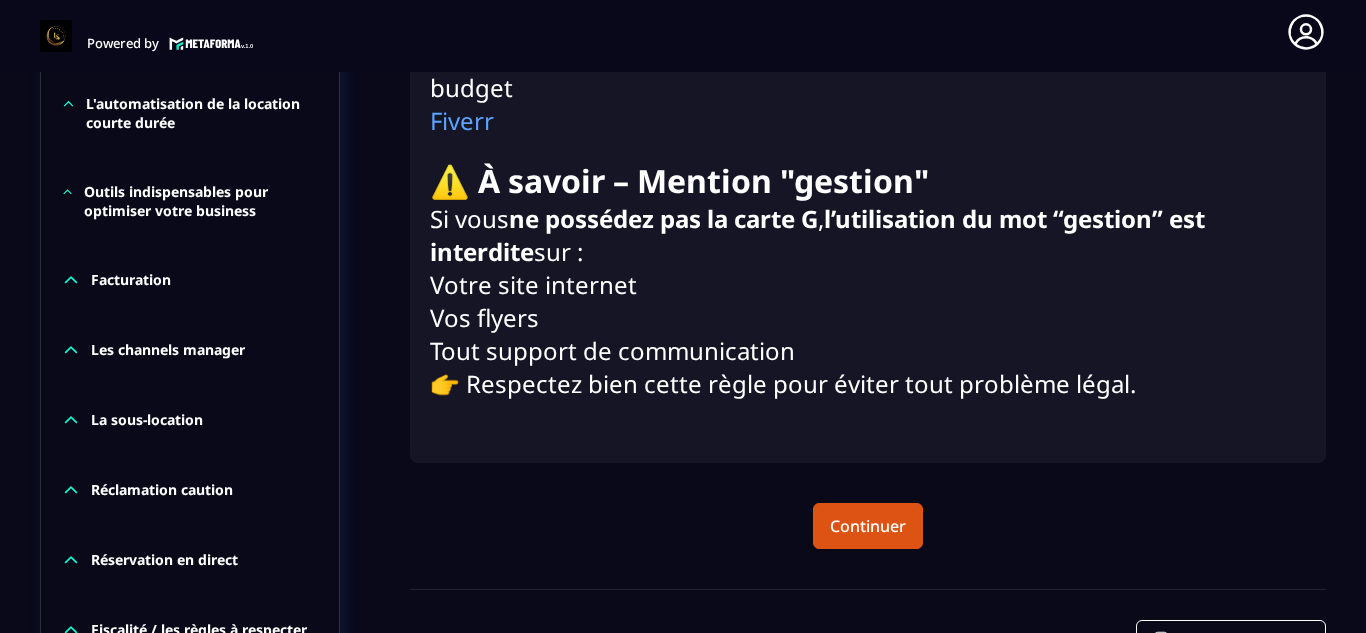 scroll, scrollTop: 2484, scrollLeft: 0, axis: vertical 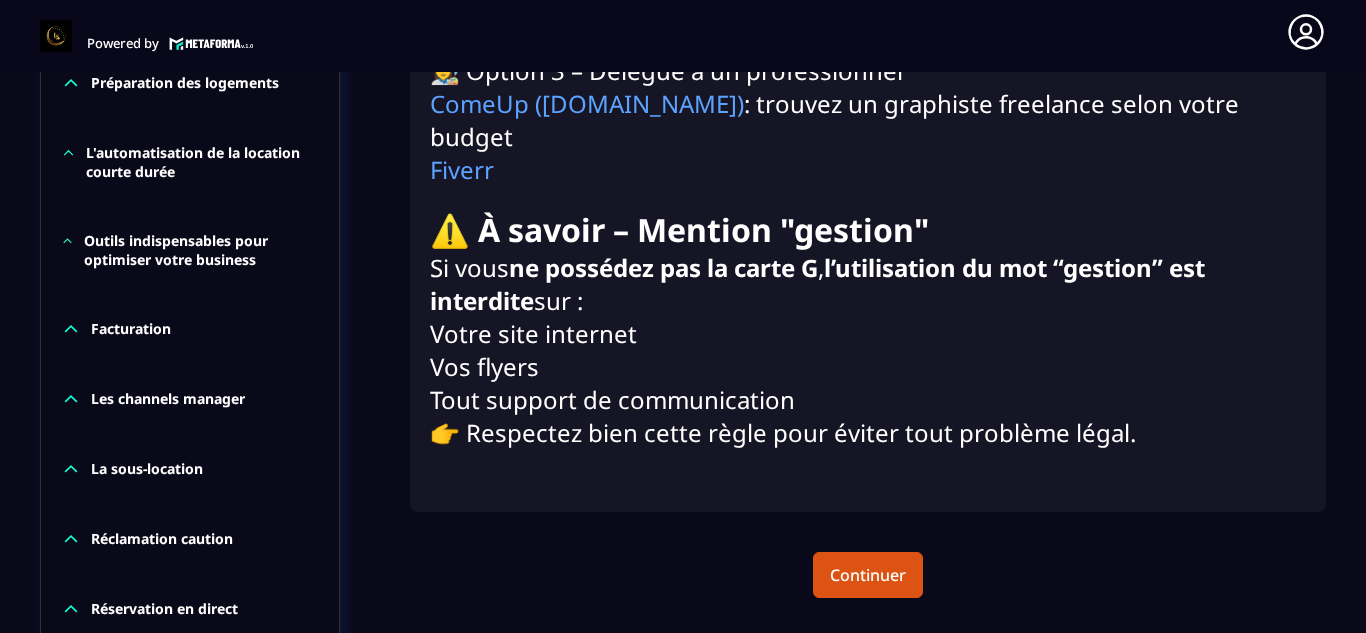 click 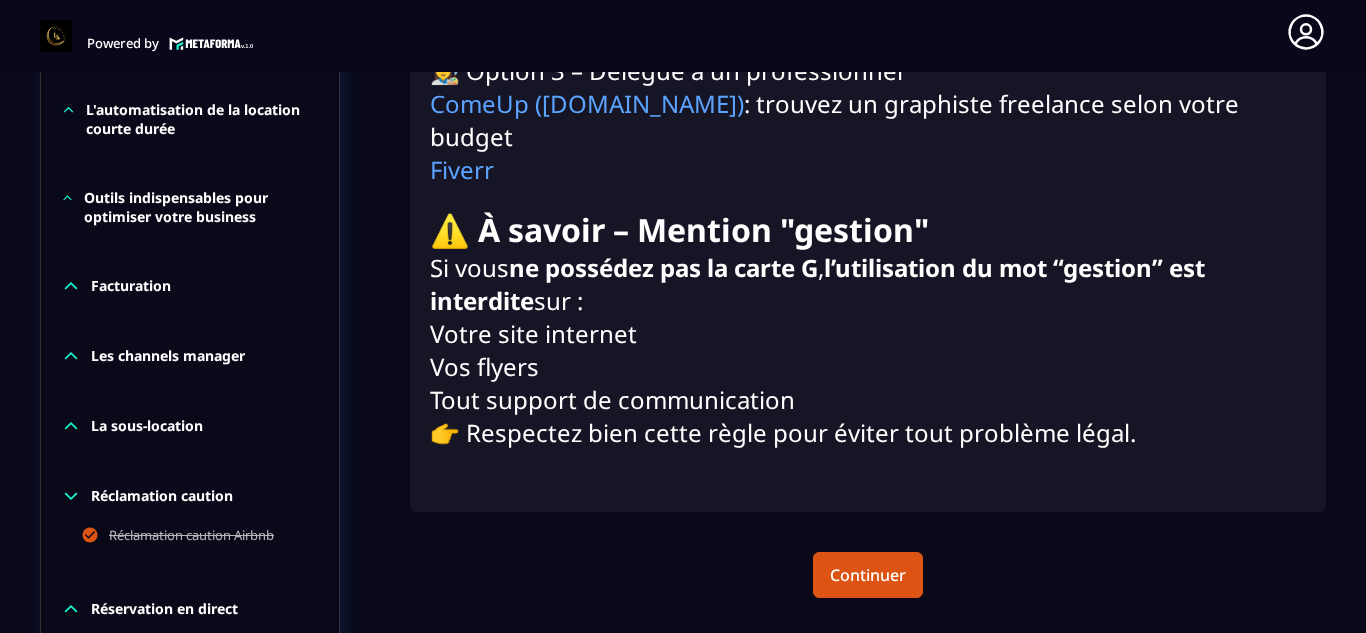 click 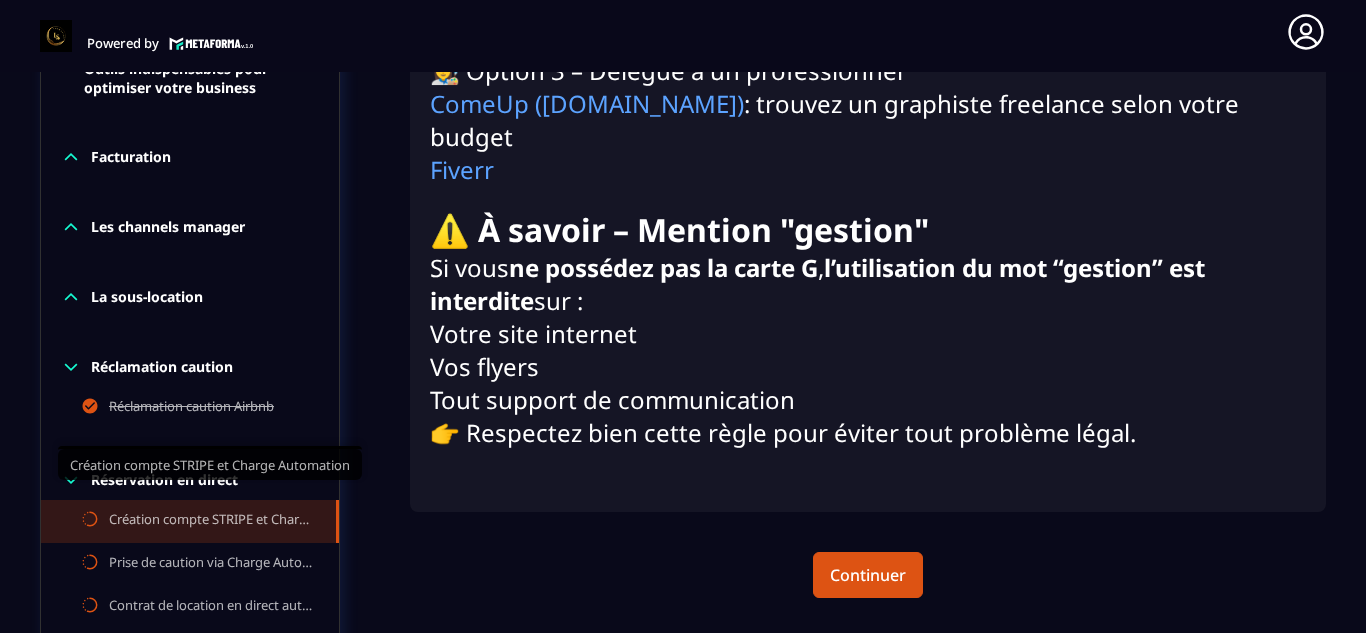 click on "Création compte STRIPE et Charge Automation" at bounding box center (212, 521) 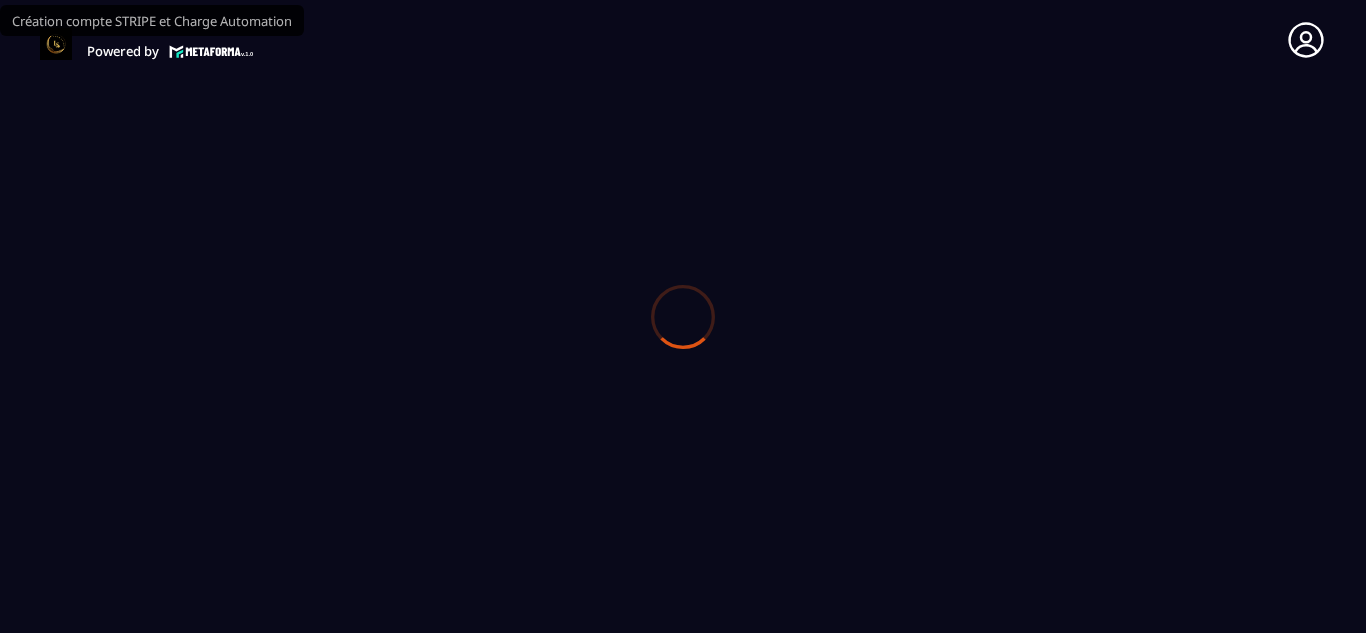 scroll, scrollTop: 0, scrollLeft: 0, axis: both 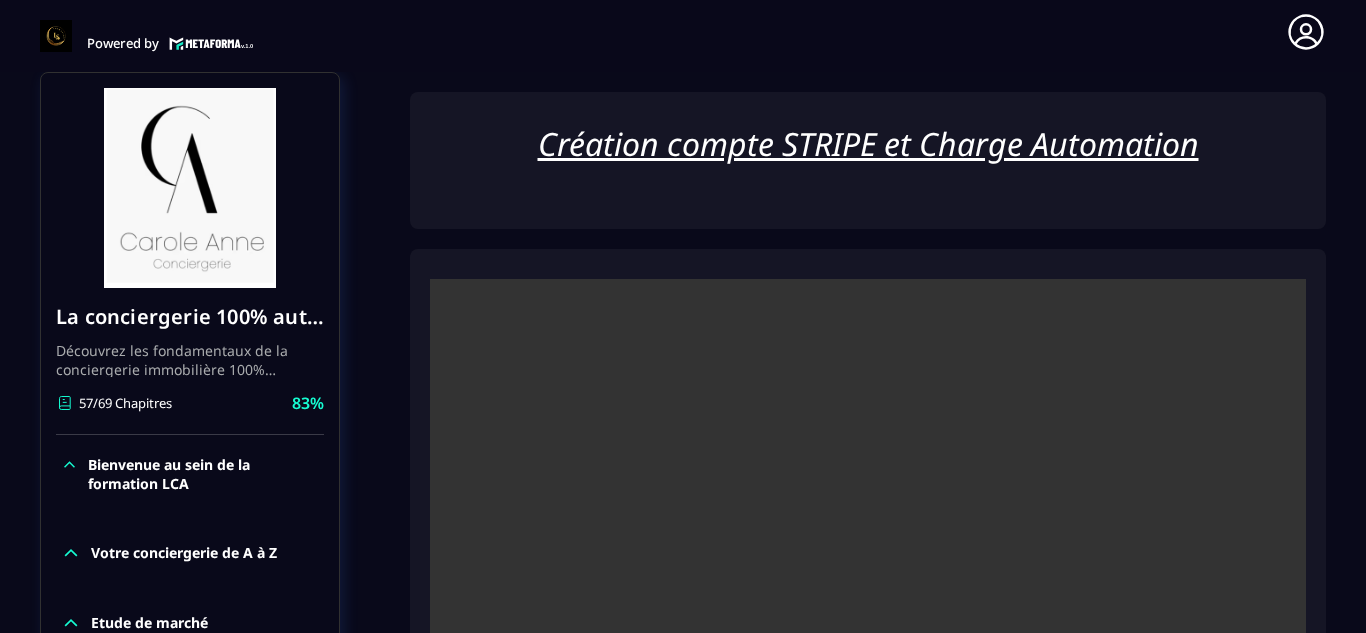 click on "Création compte STRIPE et Charge Automation Évaluation Que pensez vous de ce module ? Compléter et continuer" at bounding box center [868, 638] 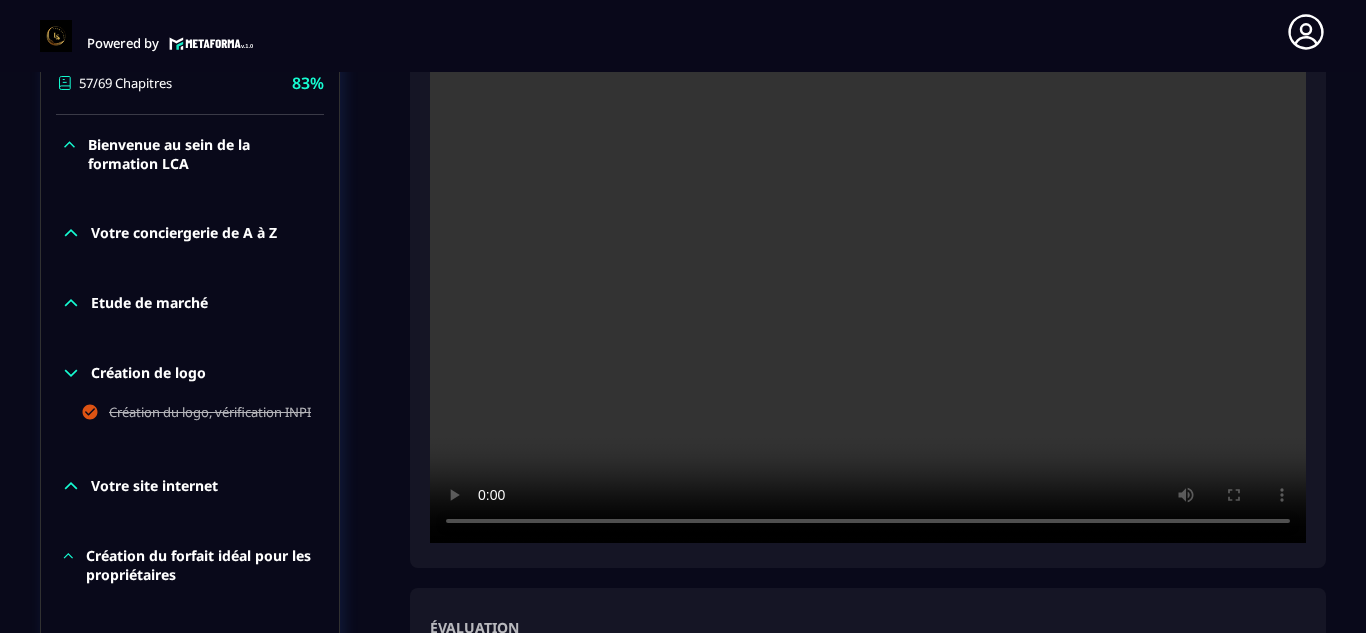 scroll, scrollTop: 571, scrollLeft: 0, axis: vertical 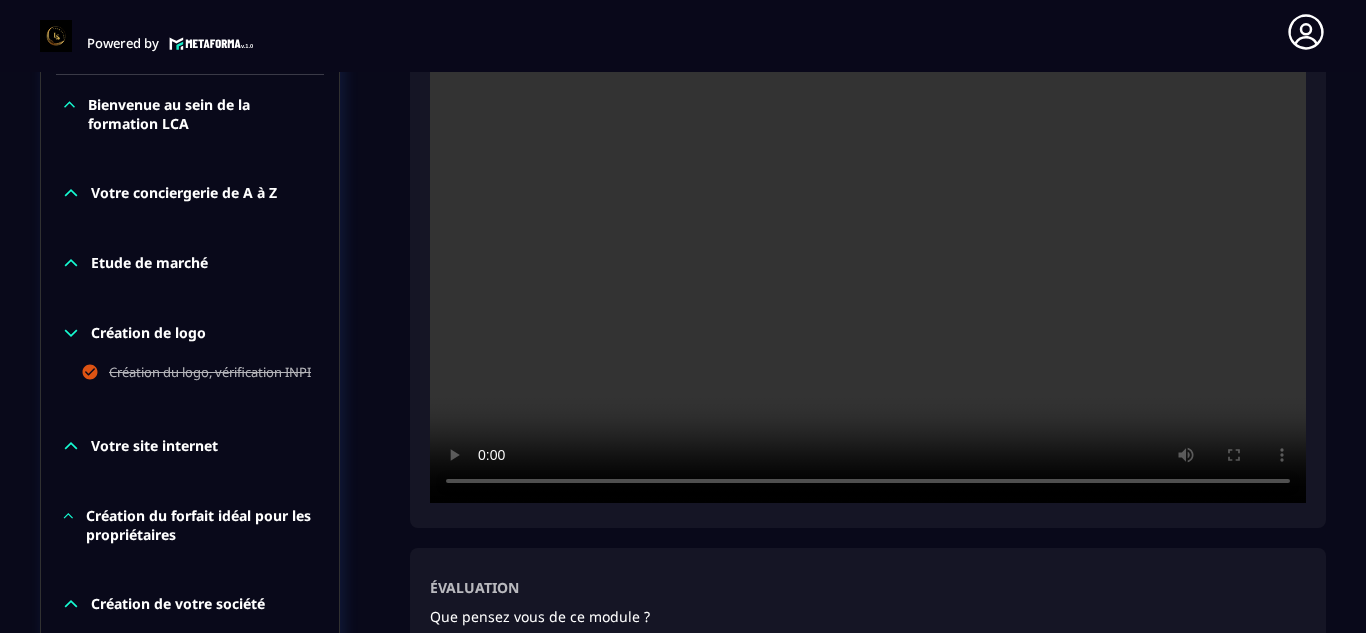 click on "Formations Questions Communauté Événements Formations / La conciergerie 100% automatisée / Création compte STRIPE et Charge Automation La conciergerie 100% automatisée Découvrez les fondamentaux de la conciergerie immobilière 100% automatisée.
Cette formation est conçue pour vous permettre de lancer et maîtriser votre activité de conciergerie en toute simplicité.
Vous apprendrez :
✅ Les bases essentielles de la conciergerie pour démarrer sereinement.
✅ Les outils incontournables pour gérer vos clients et vos biens de manière efficace.
✅ L'automatisation des tâches répétitives pour gagner un maximum de temps au quotidien.
Objectif : Vous fournir toutes les clés pour créer une activité rentable et automatisée, tout en gardant du temps pour vous. 57/69 Chapitres 83%  Bienvenue au sein de la formation LCA Votre conciergerie de A à Z Etude de marché Création de logo Création du logo, vérification INPI Votre site internet Création du forfait idéal pour les propriétaires" 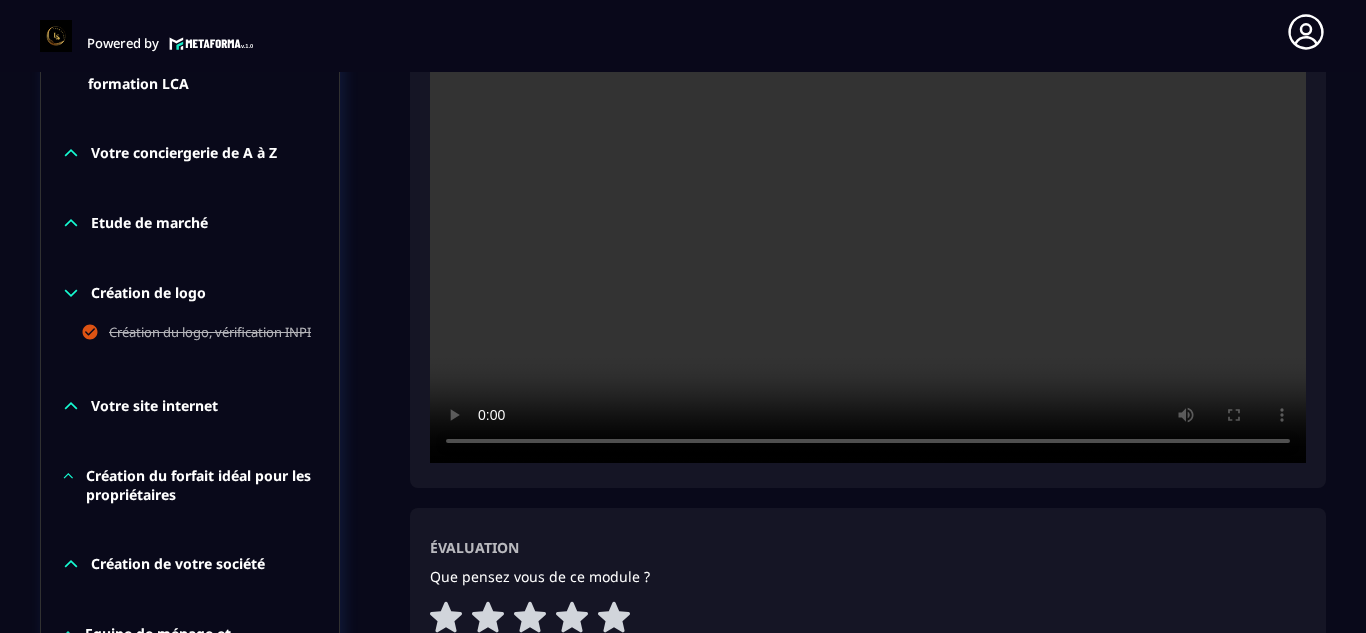 click on "La conciergerie 100% automatisée Découvrez les fondamentaux de la conciergerie immobilière 100% automatisée.
Cette formation est conçue pour vous permettre de lancer et maîtriser votre activité de conciergerie en toute simplicité.
Vous apprendrez :
✅ Les bases essentielles de la conciergerie pour démarrer sereinement.
✅ Les outils incontournables pour gérer vos clients et vos biens de manière efficace.
✅ L'automatisation des tâches répétitives pour gagner un maximum de temps au quotidien.
Objectif : Vous fournir toutes les clés pour créer une activité rentable et automatisée, tout en gardant du temps pour vous. 57/69 Chapitres 83%  Bienvenue au sein de la formation LCA Votre conciergerie de A à Z Etude de marché Création de logo Création du logo, vérification INPI Votre site internet Création du forfait idéal pour les propriétaires Création de votre société Equipe de ménage et recrutement gestionnaire Travailler avec des indépendants - les obligations Facturation" at bounding box center (683, 939) 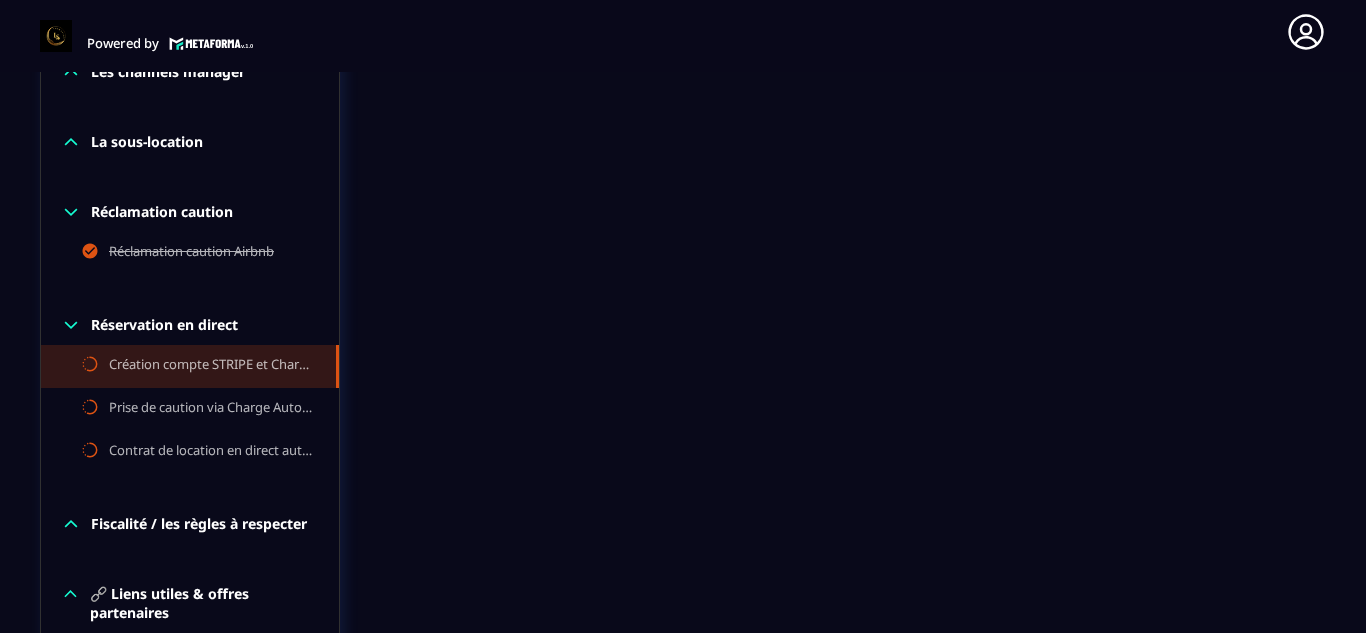 scroll, scrollTop: 2091, scrollLeft: 0, axis: vertical 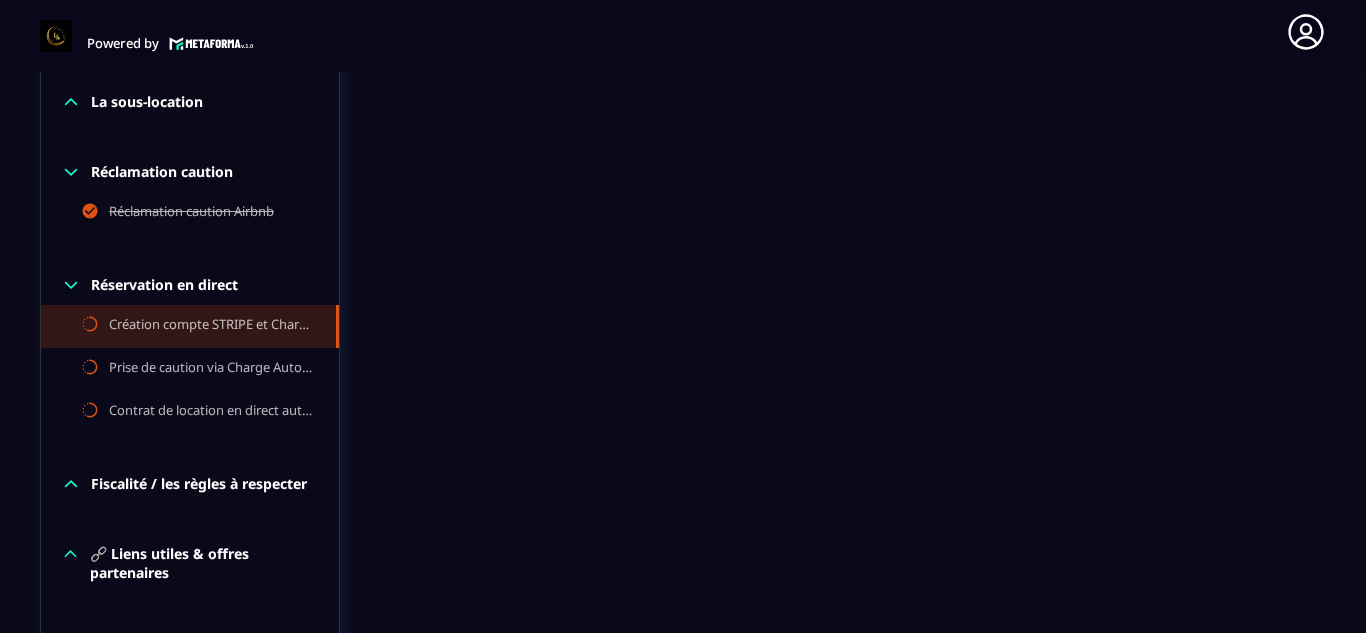 click on "Création compte STRIPE et Charge Automation Évaluation Que pensez vous de ce module ? Compléter et continuer  Poser une question Pas encore de question. À vous de poser la première !" at bounding box center [868, -541] 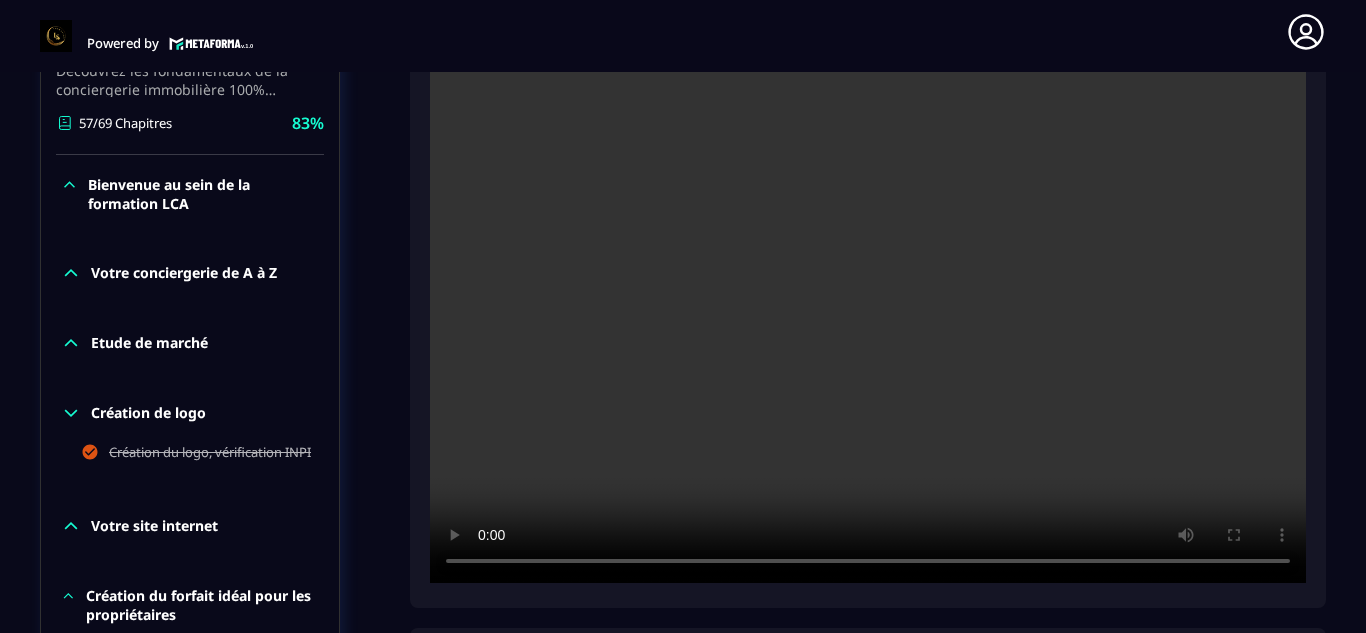 scroll, scrollTop: 451, scrollLeft: 0, axis: vertical 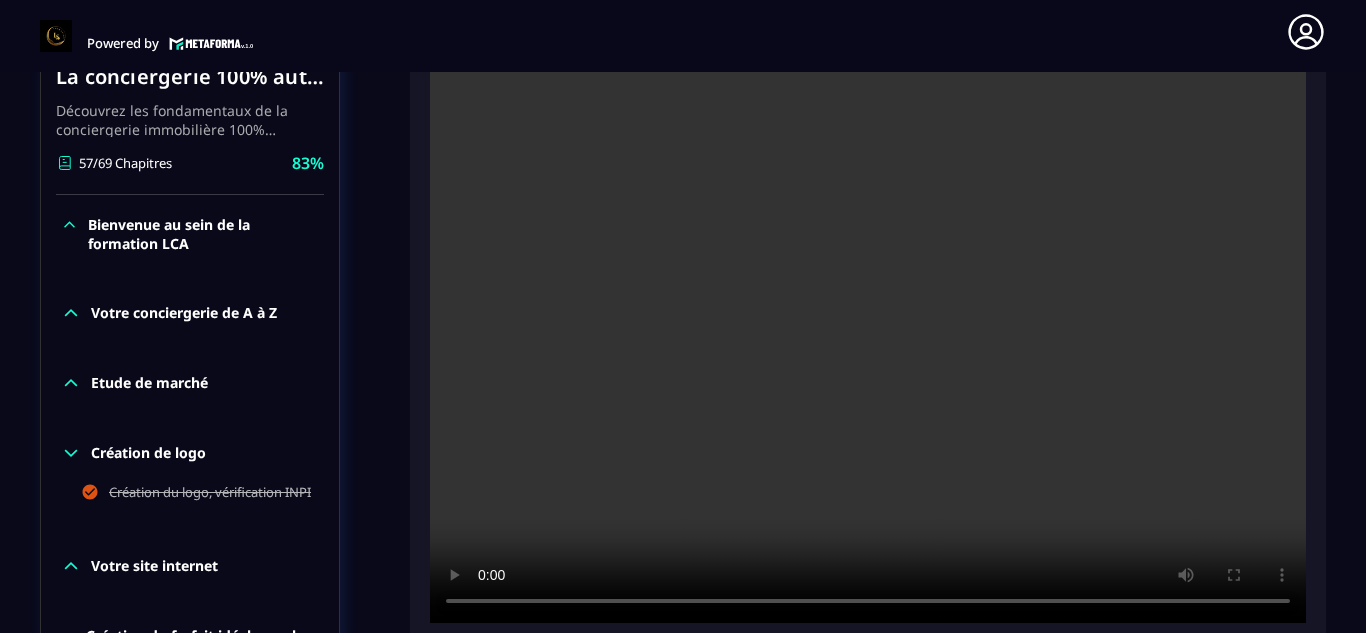click on "Formations Questions Communauté Événements Formations / La conciergerie 100% automatisée / Création compte STRIPE et Charge Automation La conciergerie 100% automatisée Découvrez les fondamentaux de la conciergerie immobilière 100% automatisée.
Cette formation est conçue pour vous permettre de lancer et maîtriser votre activité de conciergerie en toute simplicité.
Vous apprendrez :
✅ Les bases essentielles de la conciergerie pour démarrer sereinement.
✅ Les outils incontournables pour gérer vos clients et vos biens de manière efficace.
✅ L'automatisation des tâches répétitives pour gagner un maximum de temps au quotidien.
Objectif : Vous fournir toutes les clés pour créer une activité rentable et automatisée, tout en gardant du temps pour vous. 57/69 Chapitres 83%  Bienvenue au sein de la formation LCA Votre conciergerie de A à Z Etude de marché Création de logo Création du logo, vérification INPI Votre site internet Création du forfait idéal pour les propriétaires" 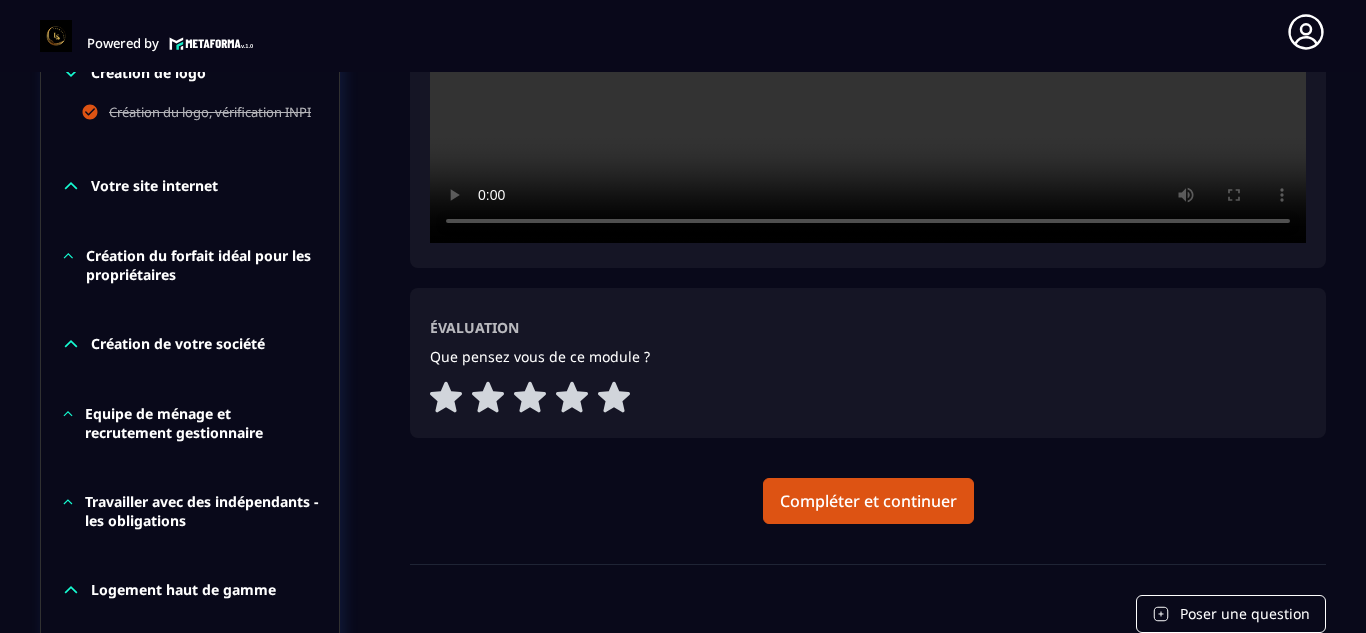 scroll, scrollTop: 891, scrollLeft: 0, axis: vertical 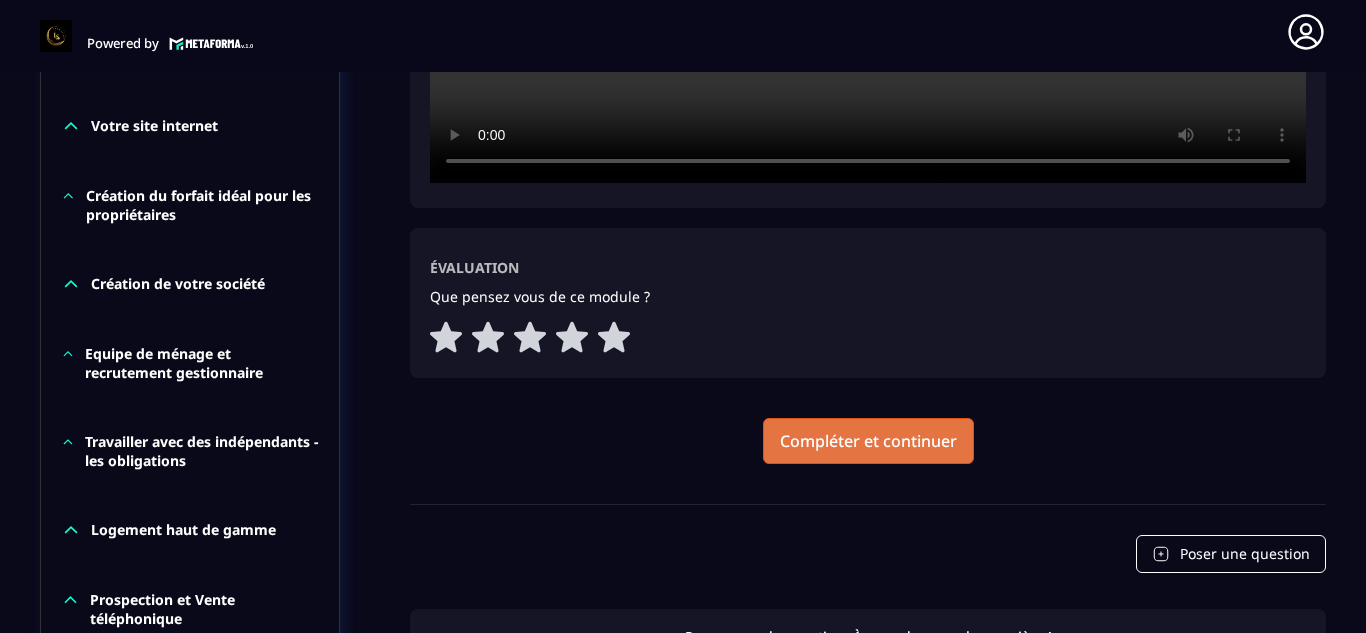 click on "Compléter et continuer" at bounding box center (868, 441) 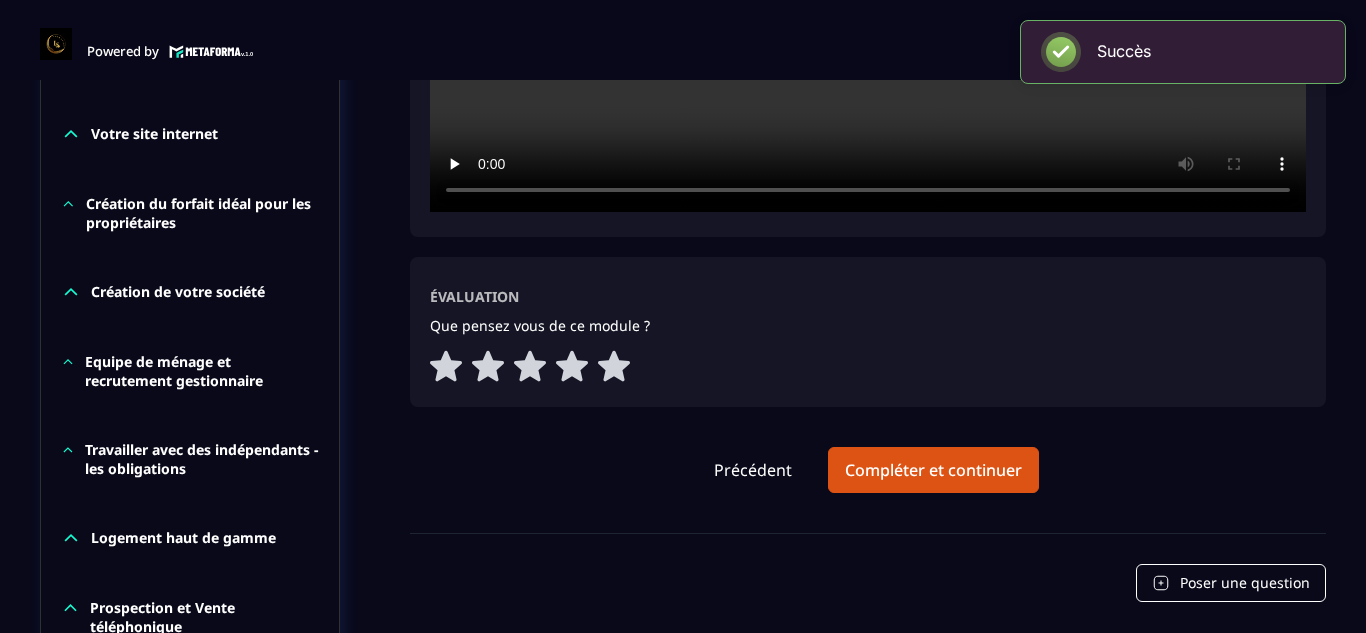 scroll, scrollTop: 8, scrollLeft: 0, axis: vertical 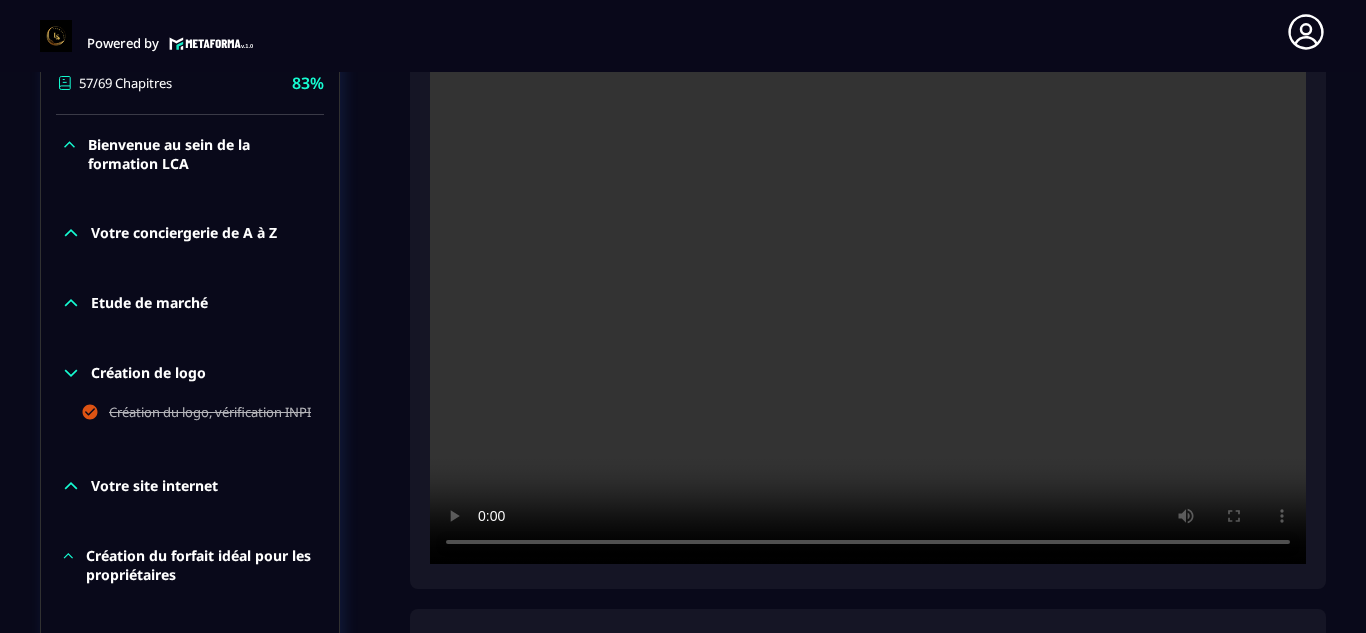 click at bounding box center [868, 272] 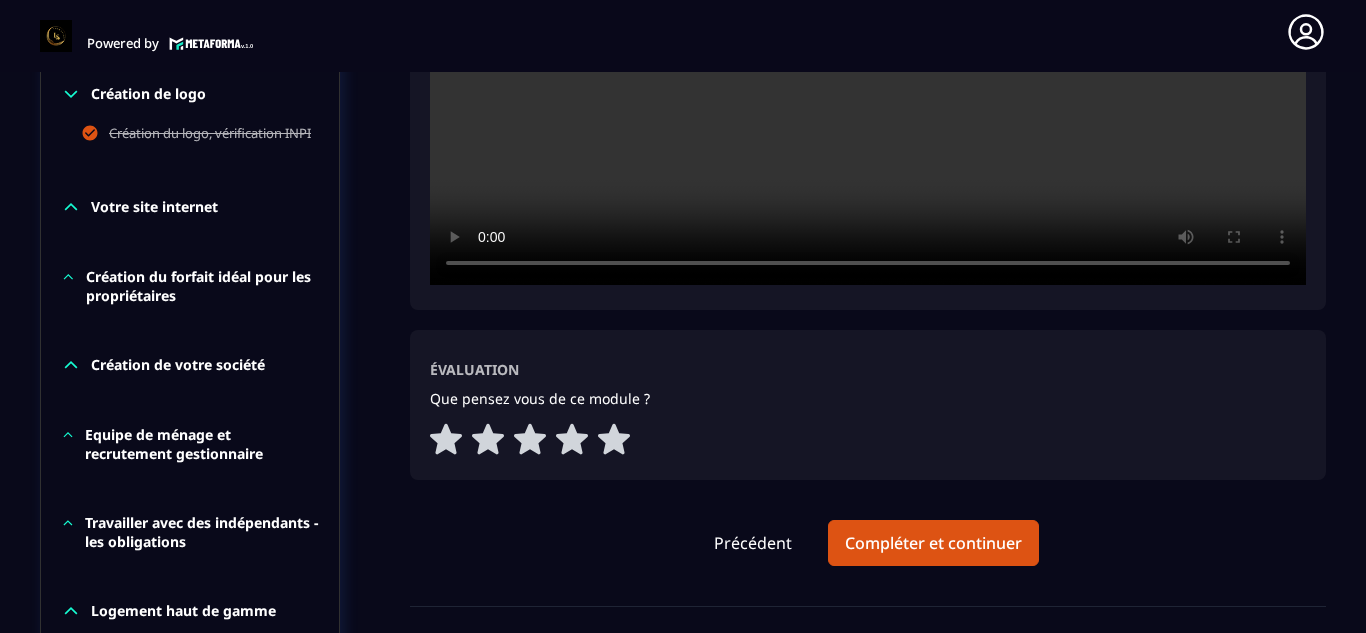 scroll, scrollTop: 851, scrollLeft: 0, axis: vertical 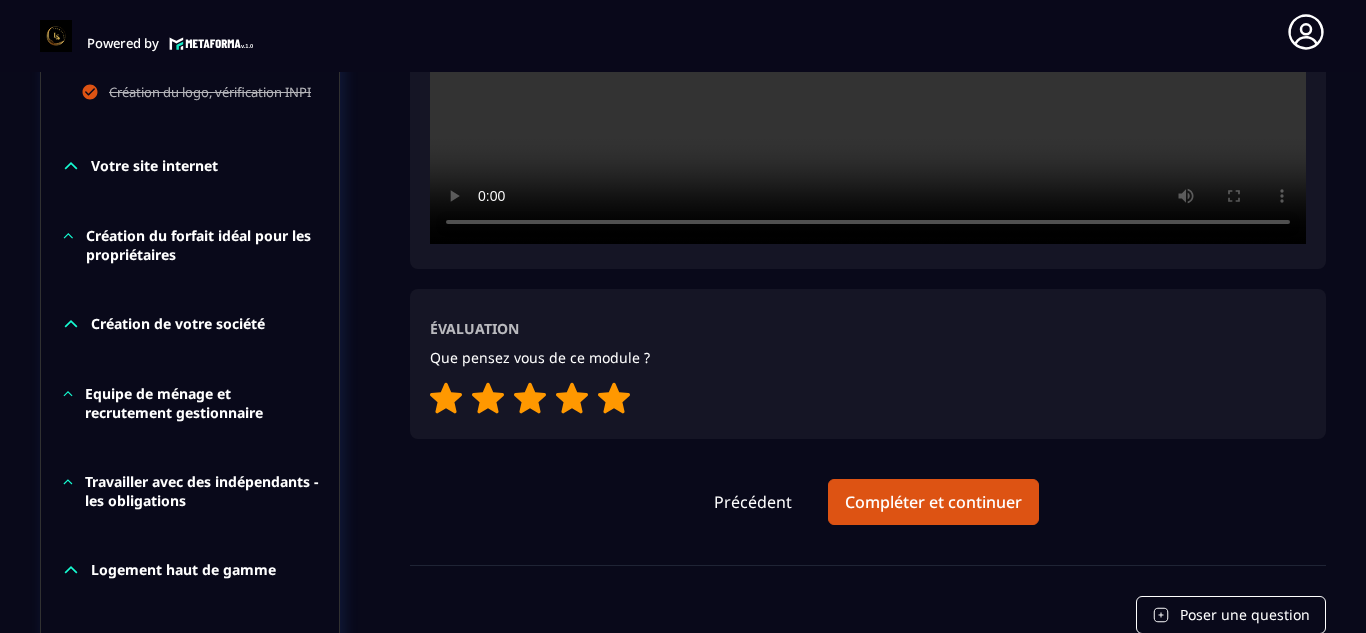 click 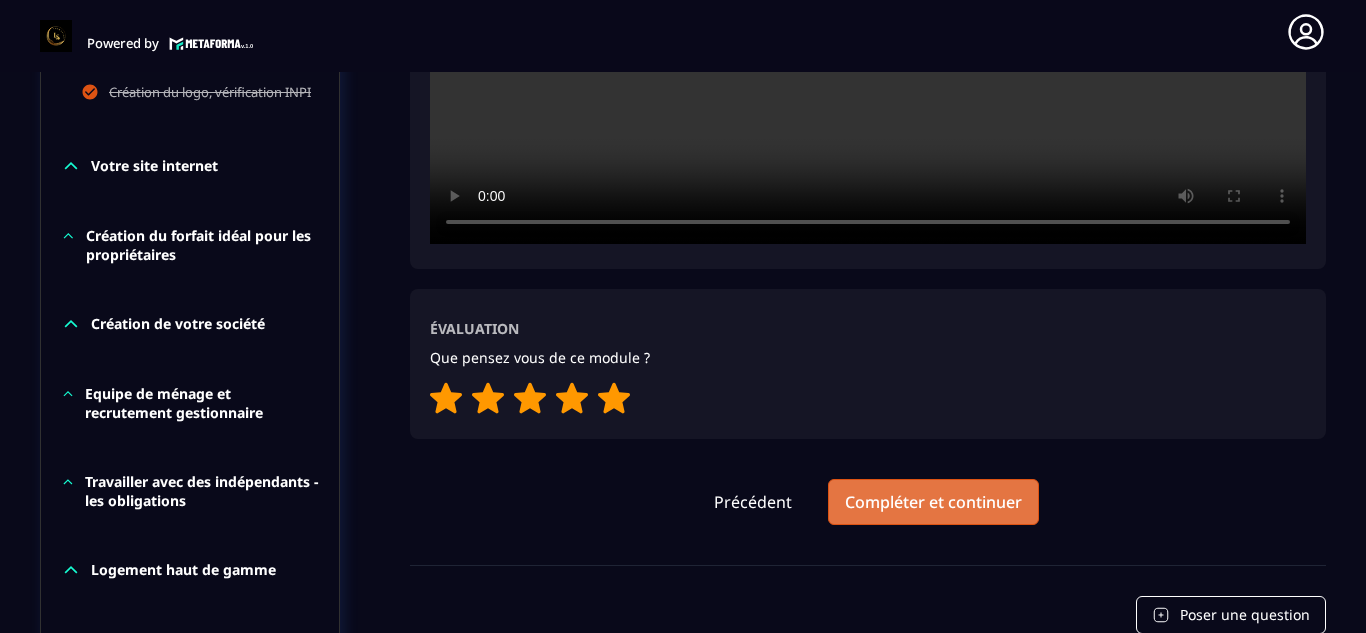 click on "Compléter et continuer" at bounding box center [933, 502] 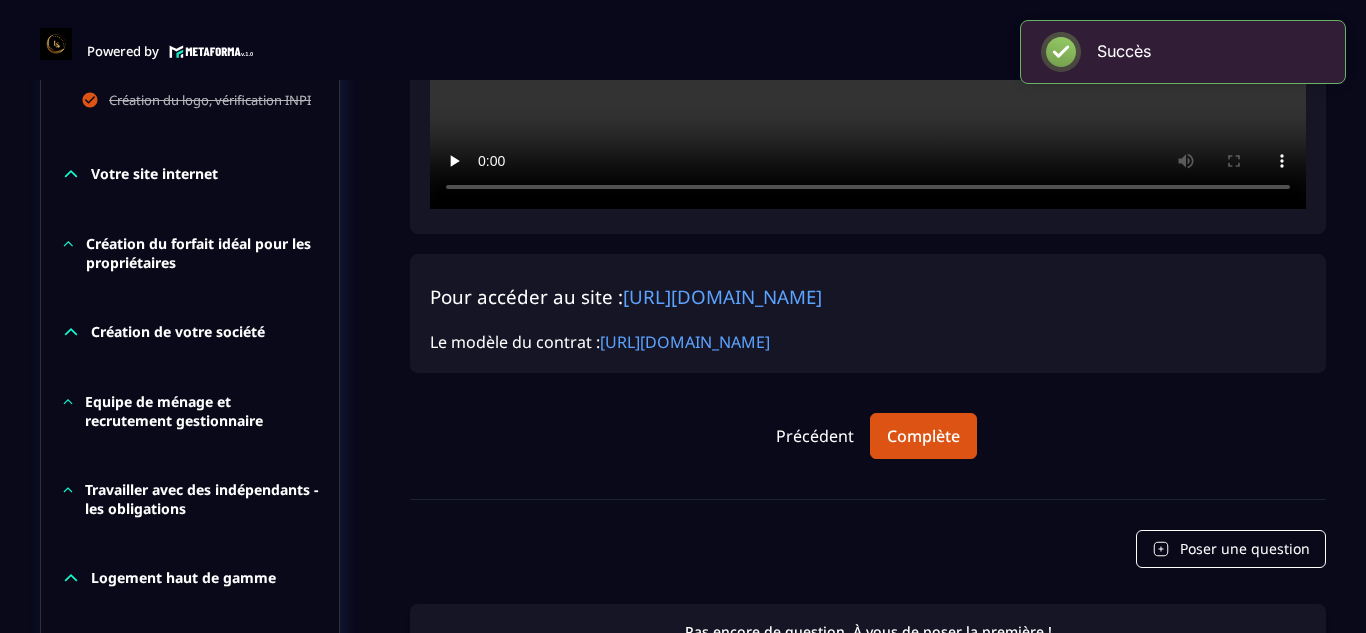 scroll, scrollTop: 8, scrollLeft: 0, axis: vertical 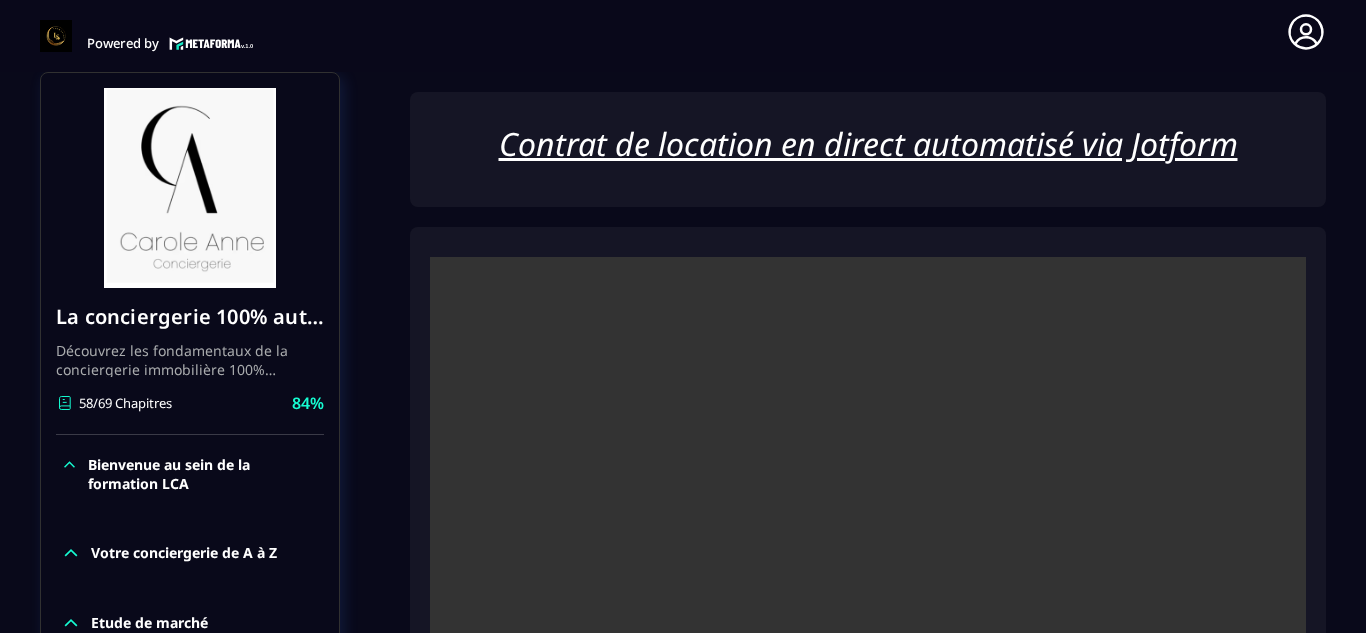 click 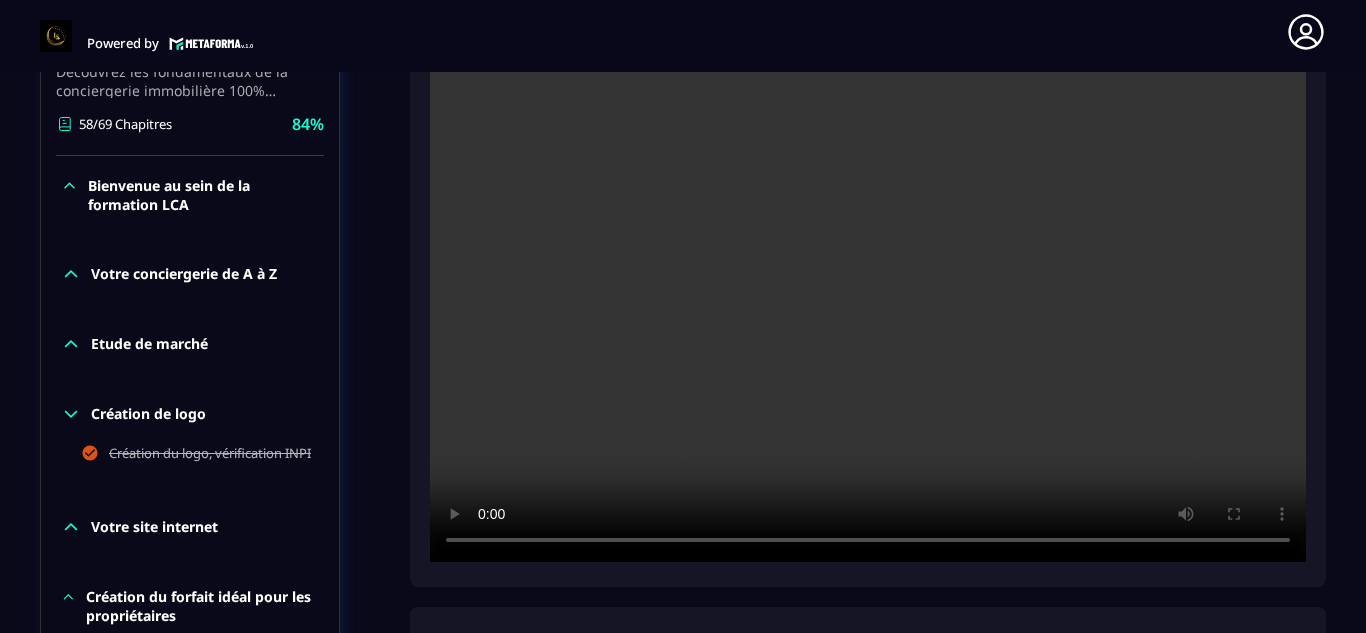 scroll, scrollTop: 491, scrollLeft: 0, axis: vertical 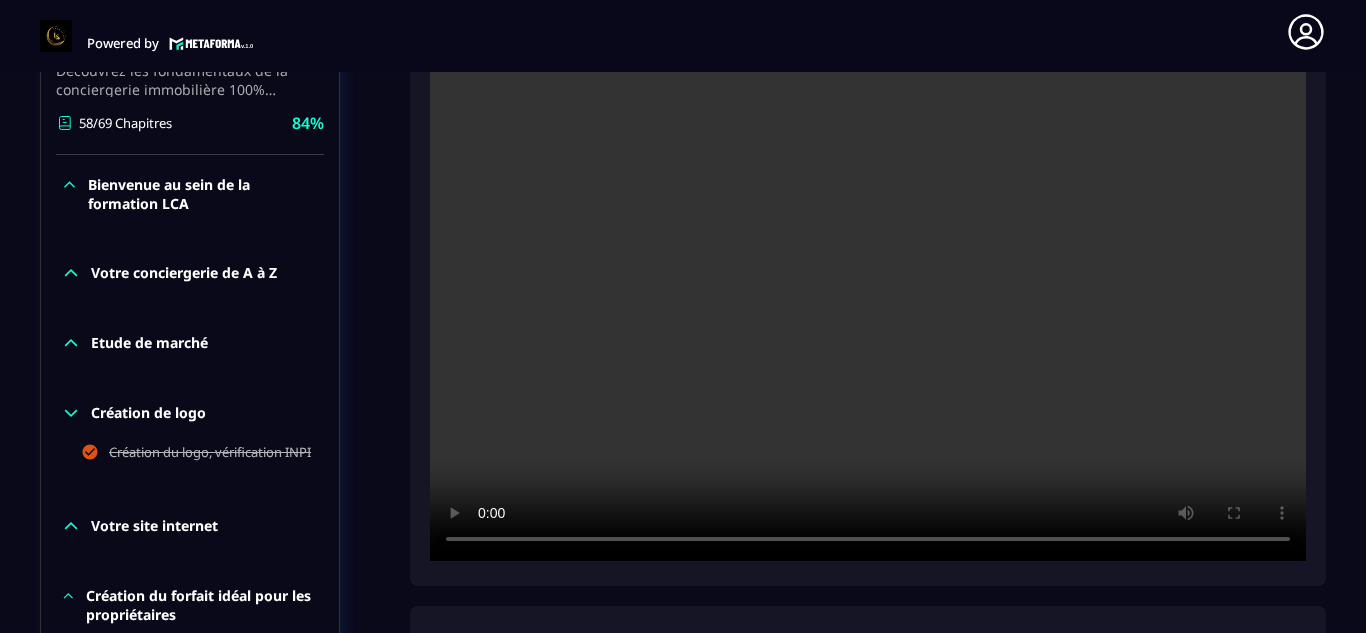 click on "Formations Questions Communauté Événements Formations / La conciergerie 100% automatisée / Contrat de location en direct automatisé via Jotform La conciergerie 100% automatisée Découvrez les fondamentaux de la conciergerie immobilière 100% automatisée.
Cette formation est conçue pour vous permettre de lancer et maîtriser votre activité de conciergerie en toute simplicité.
Vous apprendrez :
✅ Les bases essentielles de la conciergerie pour démarrer sereinement.
✅ Les outils incontournables pour gérer vos clients et vos biens de manière efficace.
✅ L'automatisation des tâches répétitives pour gagner un maximum de temps au quotidien.
Objectif : Vous fournir toutes les clés pour créer une activité rentable et automatisée, tout en gardant du temps pour vous. 58/69 Chapitres 84%  Bienvenue au sein de la formation LCA Votre conciergerie de A à Z Etude de marché Création de logo Création du logo, vérification INPI Votre site internet Création de votre société Facturation" 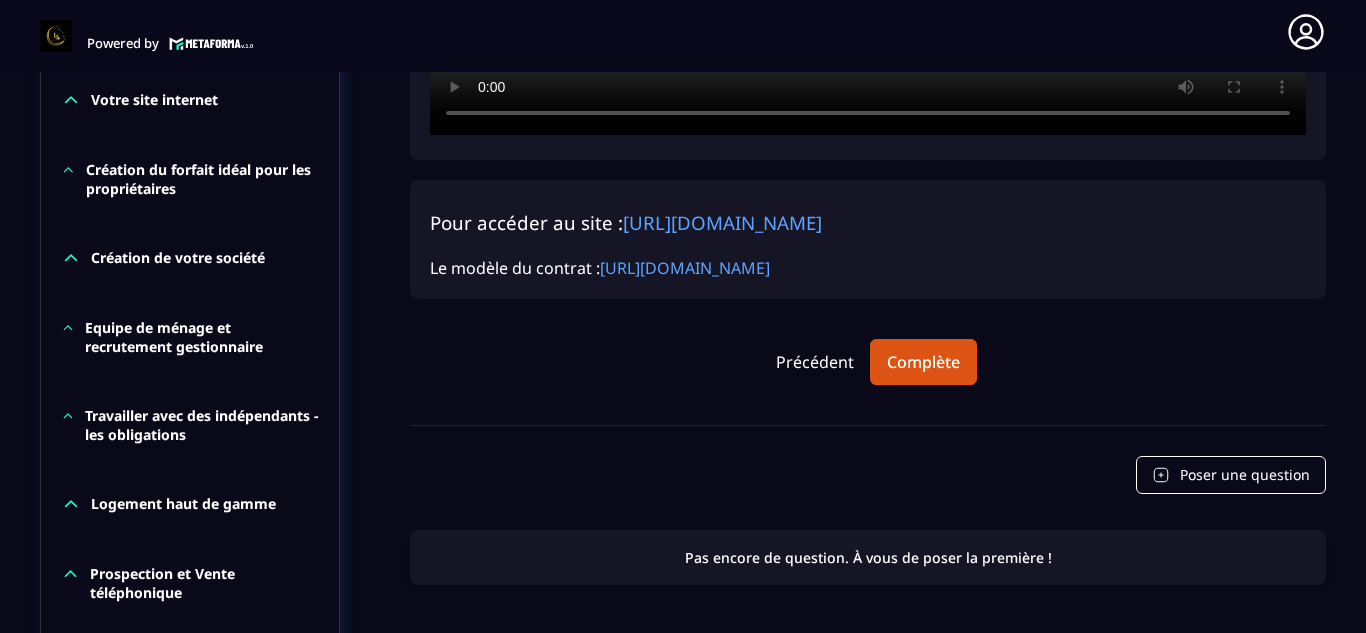 scroll, scrollTop: 920, scrollLeft: 0, axis: vertical 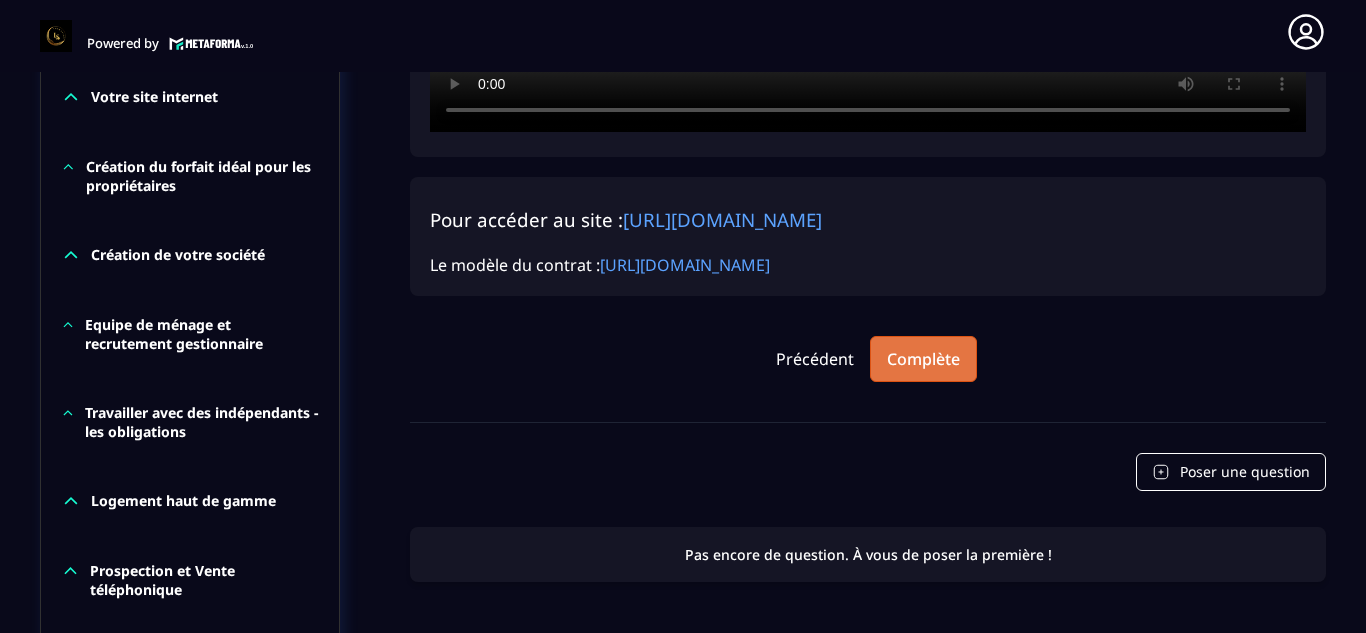 click on "Complète" at bounding box center [923, 359] 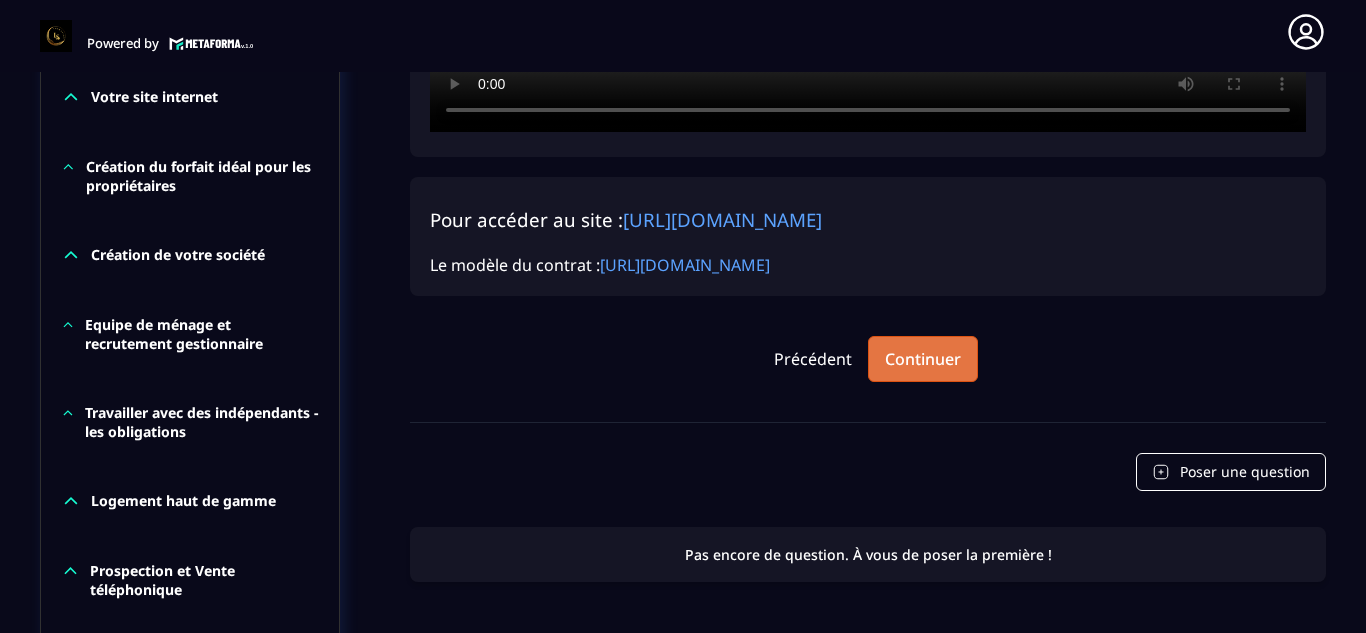 type 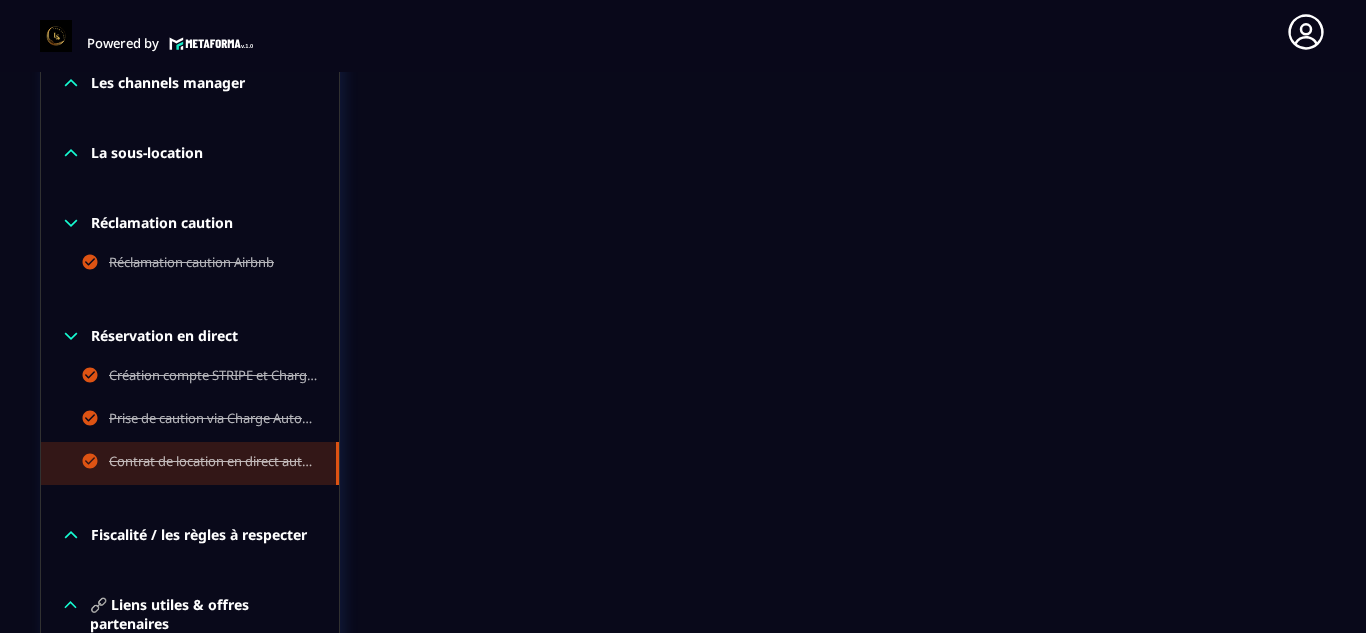 scroll, scrollTop: 2080, scrollLeft: 0, axis: vertical 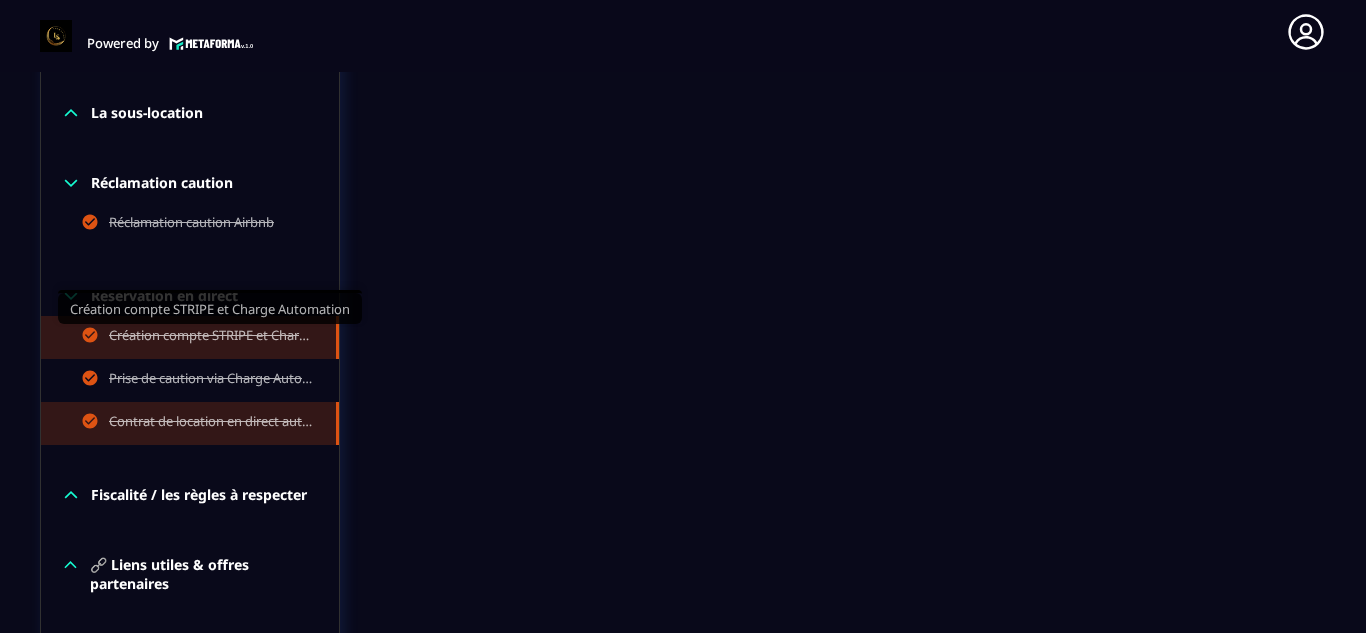 click on "Création compte STRIPE et Charge Automation" at bounding box center [212, 337] 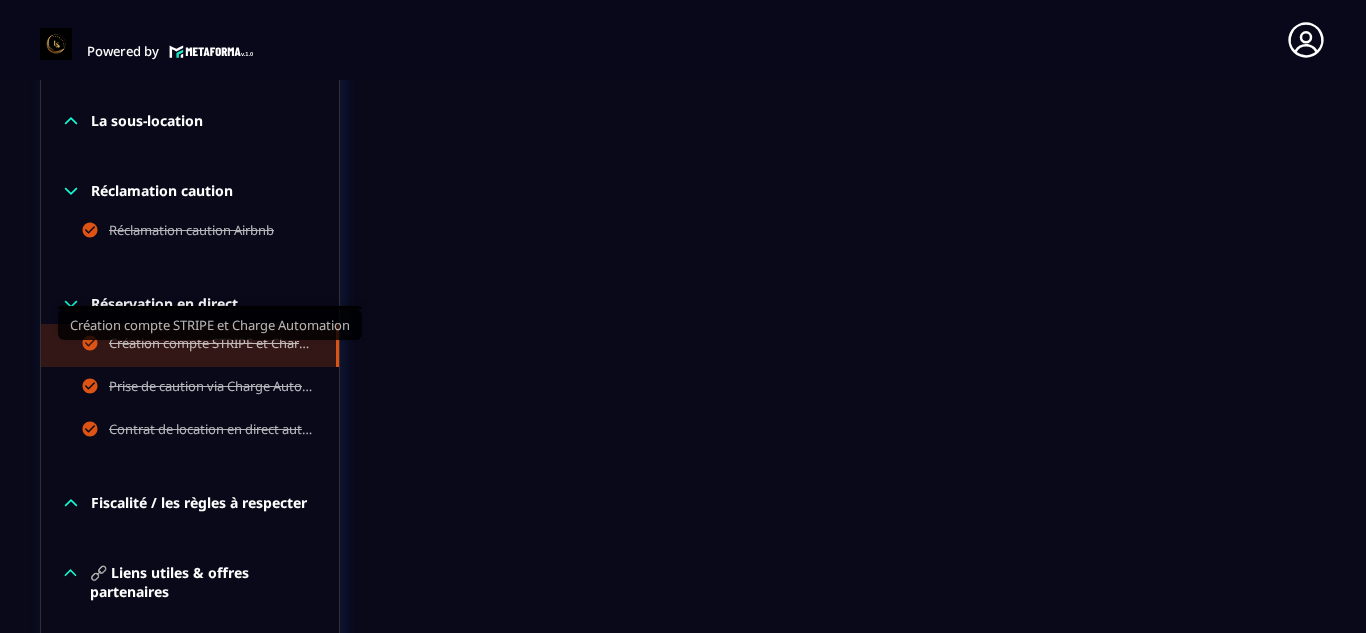 scroll, scrollTop: 8, scrollLeft: 0, axis: vertical 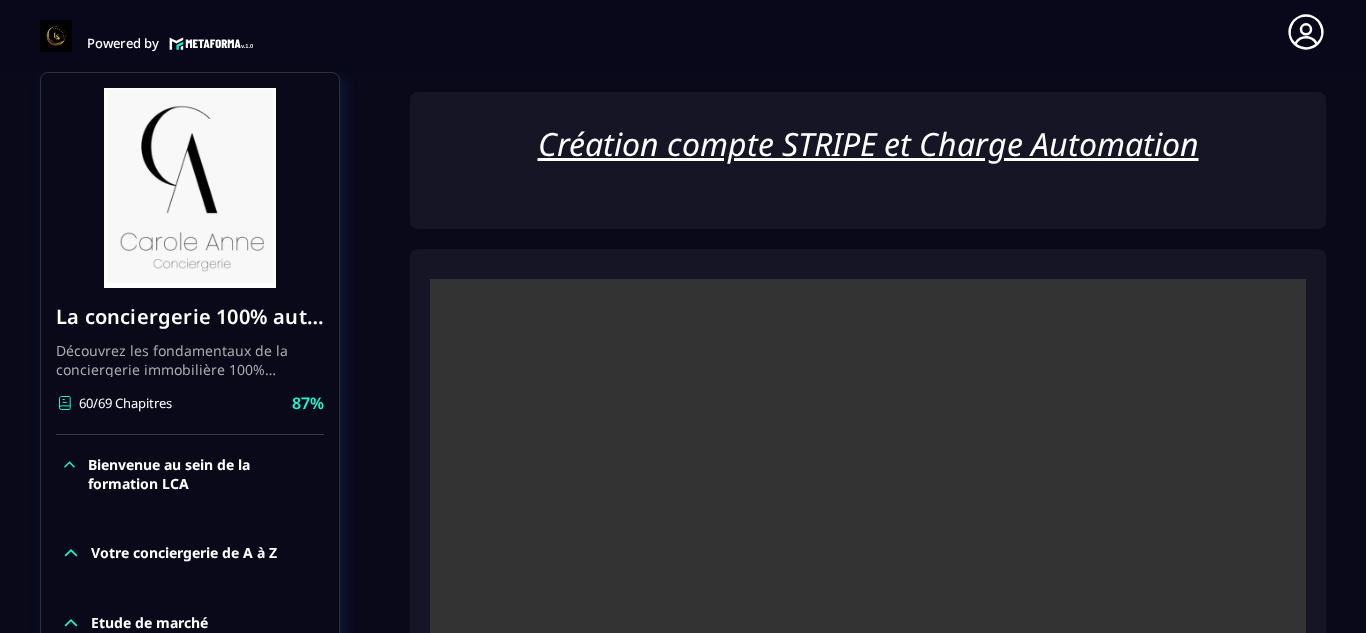 click at bounding box center (868, 571) 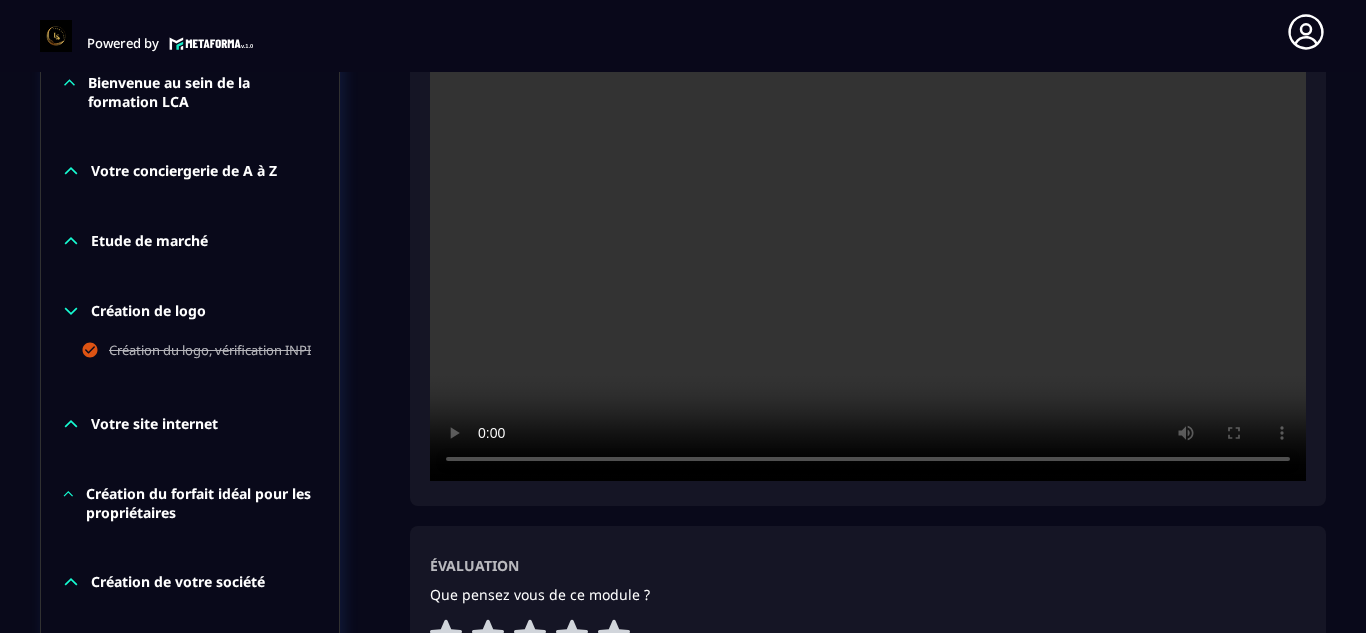 scroll, scrollTop: 611, scrollLeft: 0, axis: vertical 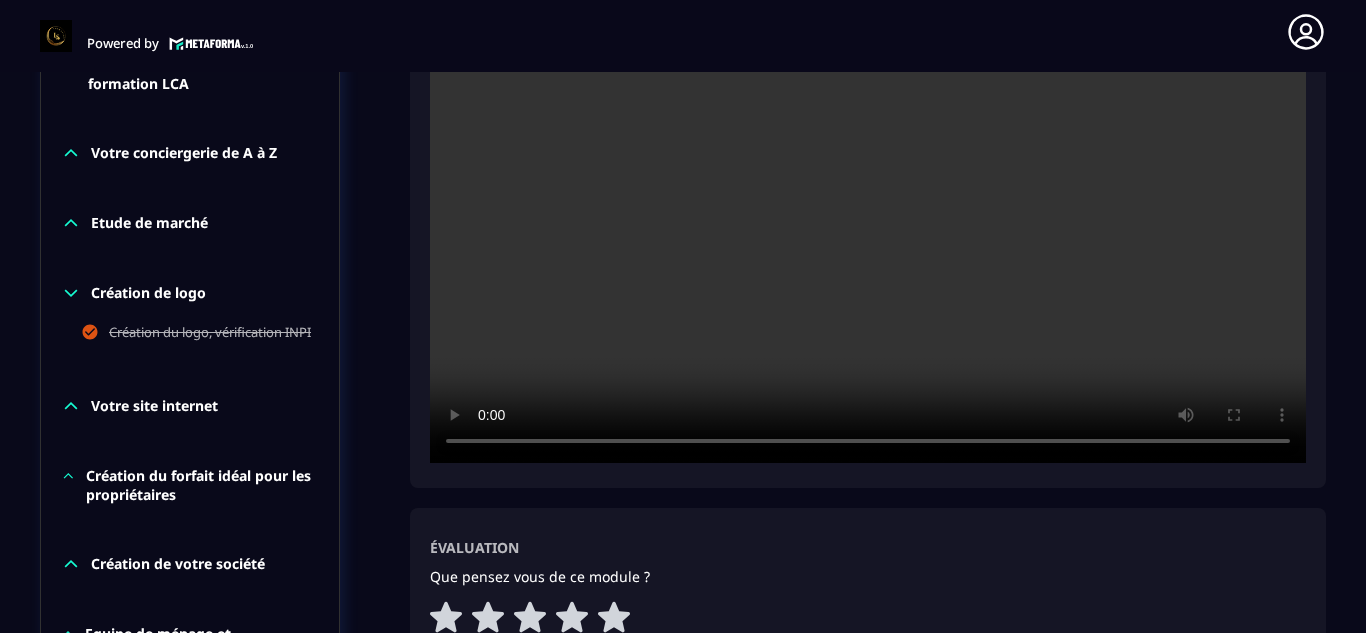 click on "Formations Questions Communauté Événements Formations / La conciergerie 100% automatisée / Création compte STRIPE et Charge Automation La conciergerie 100% automatisée Découvrez les fondamentaux de la conciergerie immobilière 100% automatisée.
Cette formation est conçue pour vous permettre de lancer et maîtriser votre activité de conciergerie en toute simplicité.
Vous apprendrez :
✅ Les bases essentielles de la conciergerie pour démarrer sereinement.
✅ Les outils incontournables pour gérer vos clients et vos biens de manière efficace.
✅ L'automatisation des tâches répétitives pour gagner un maximum de temps au quotidien.
Objectif : Vous fournir toutes les clés pour créer une activité rentable et automatisée, tout en gardant du temps pour vous. 60/69 Chapitres 87%  Bienvenue au sein de la formation LCA Votre conciergerie de A à Z Etude de marché Création de logo Création du logo, vérification INPI Votre site internet Création du forfait idéal pour les propriétaires" 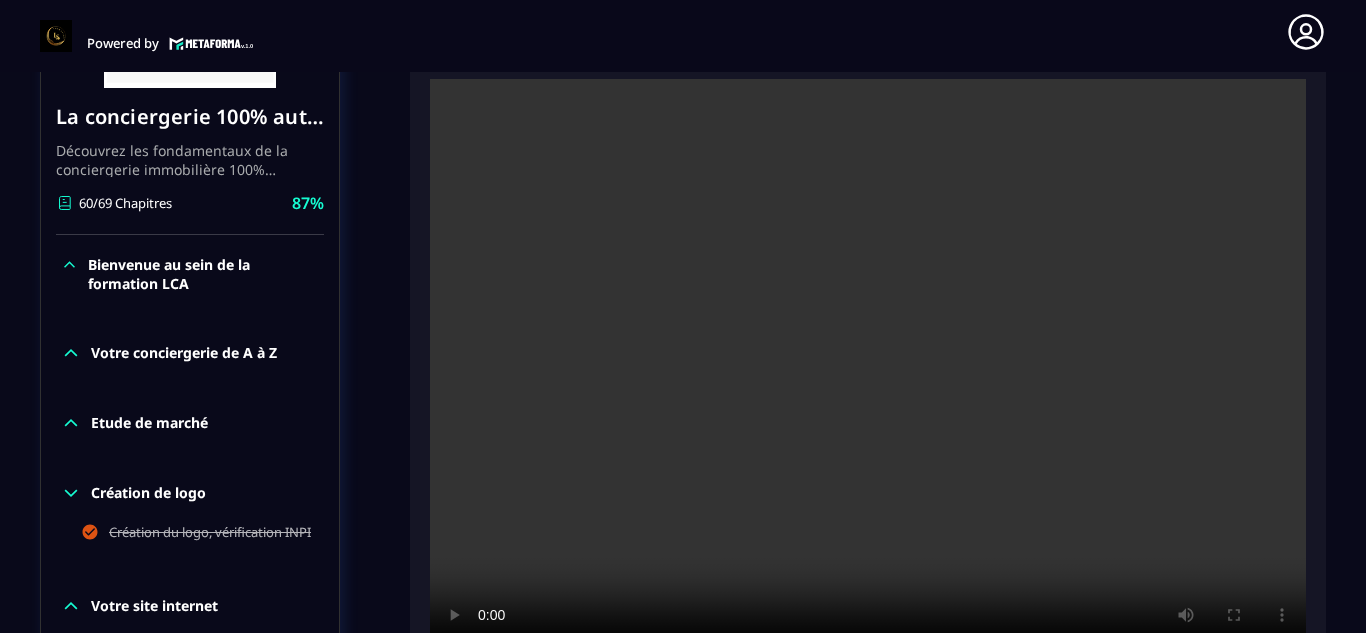 scroll, scrollTop: 451, scrollLeft: 0, axis: vertical 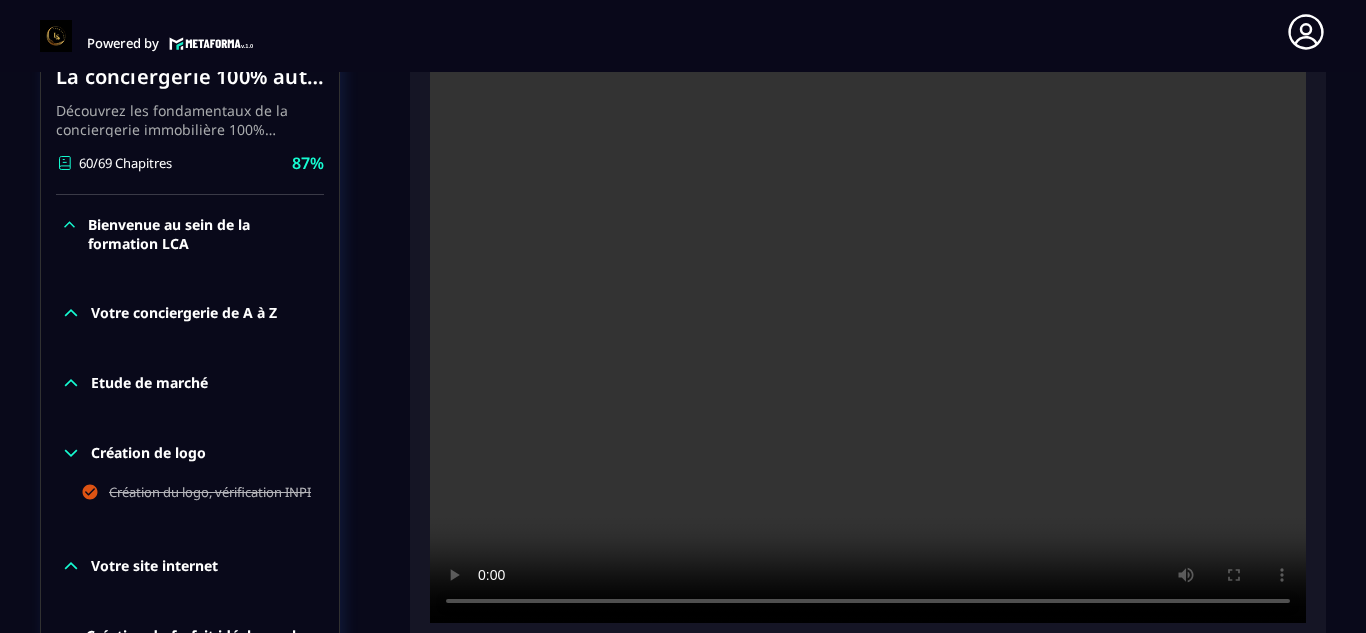 type 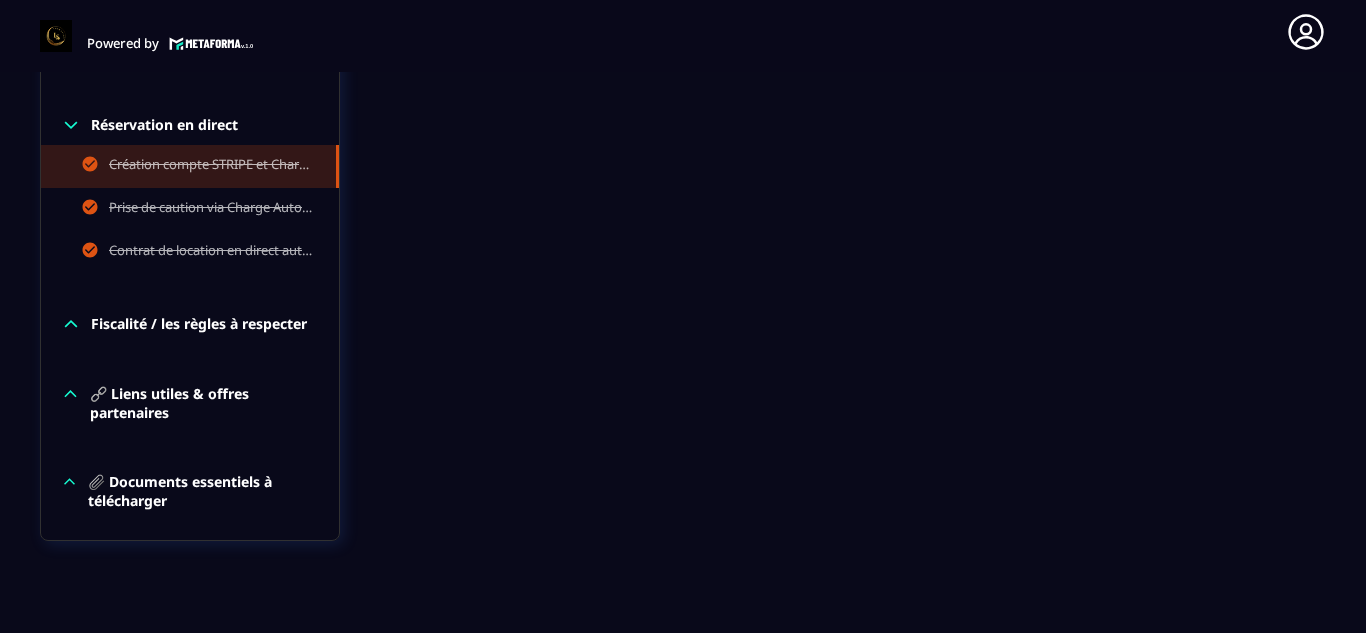 scroll, scrollTop: 2284, scrollLeft: 0, axis: vertical 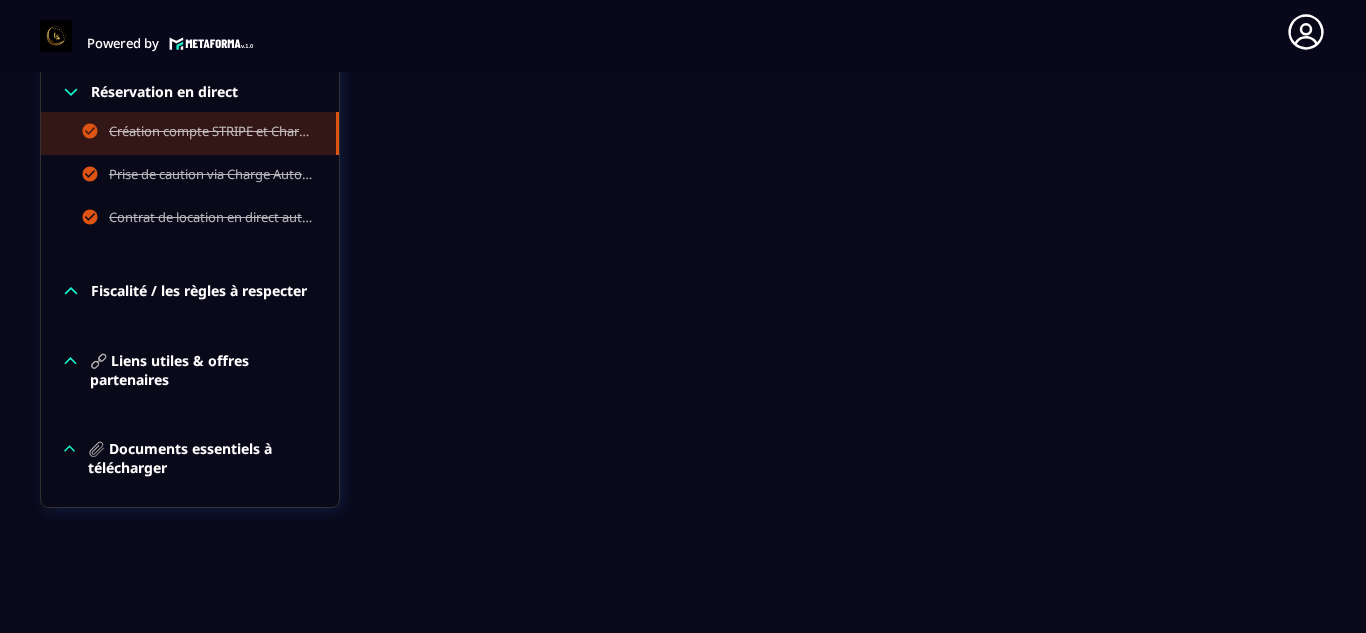 click on "Fiscalité / les règles à respecter" at bounding box center [199, 291] 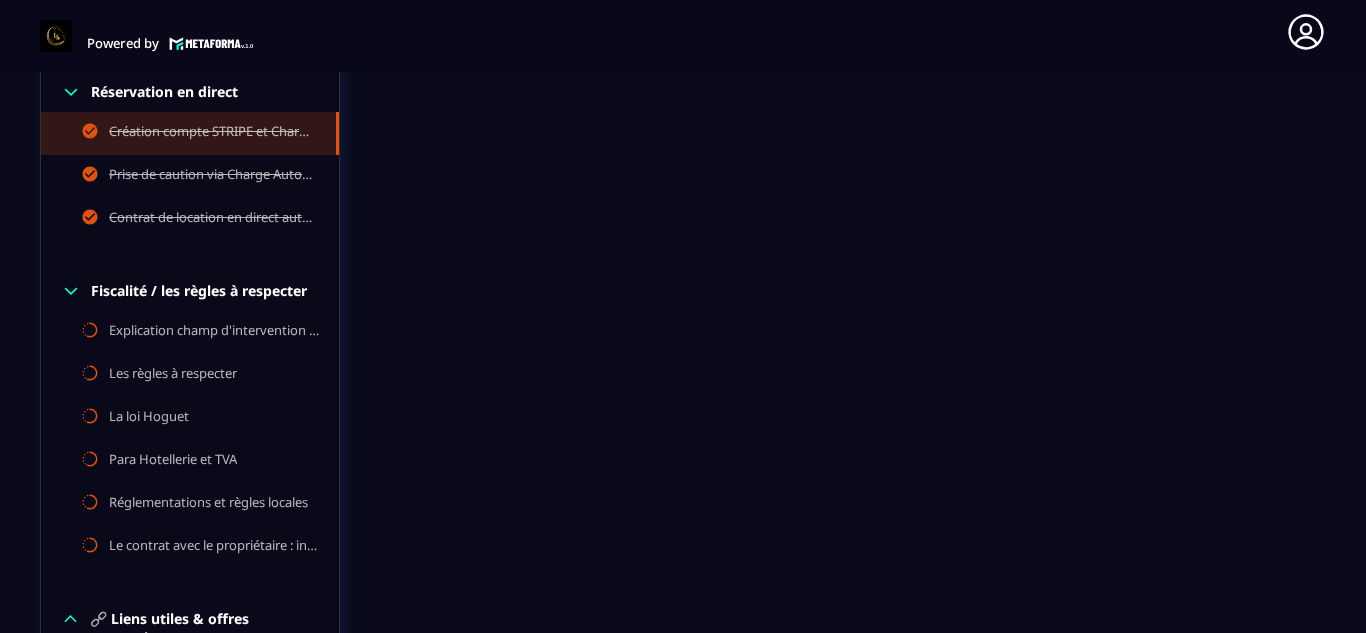 click 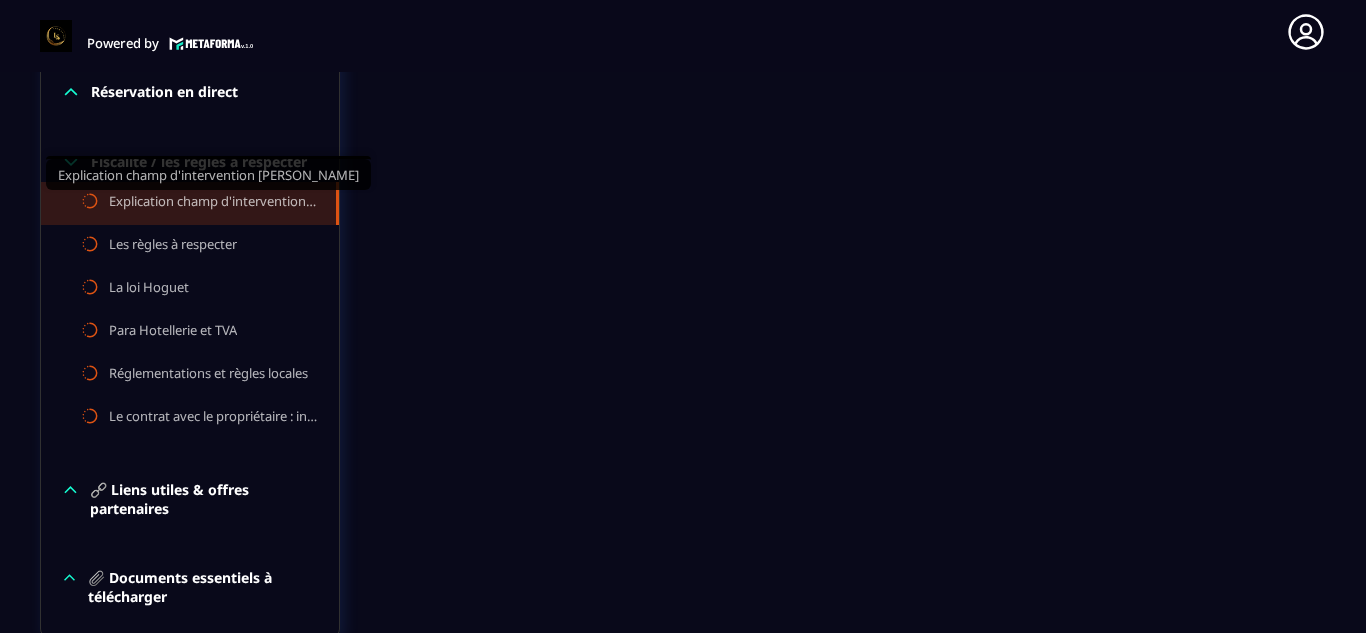 click on "Explication champ d'intervention [PERSON_NAME]" at bounding box center (212, 203) 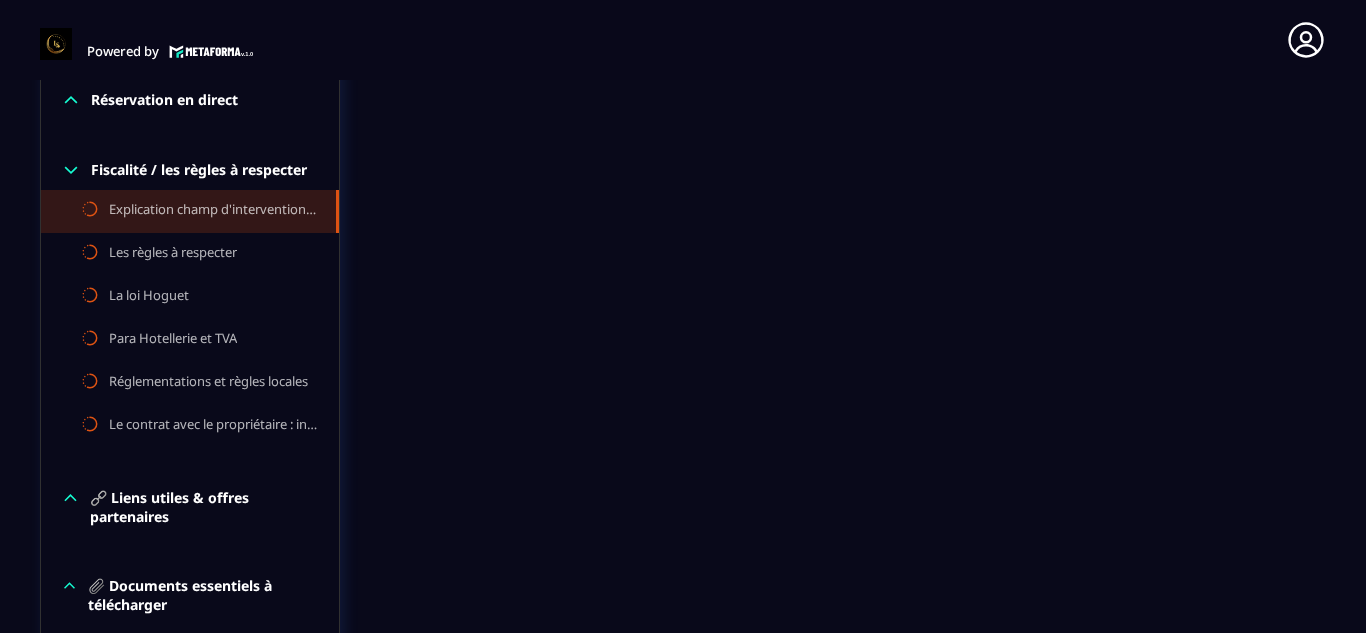 scroll, scrollTop: 8, scrollLeft: 0, axis: vertical 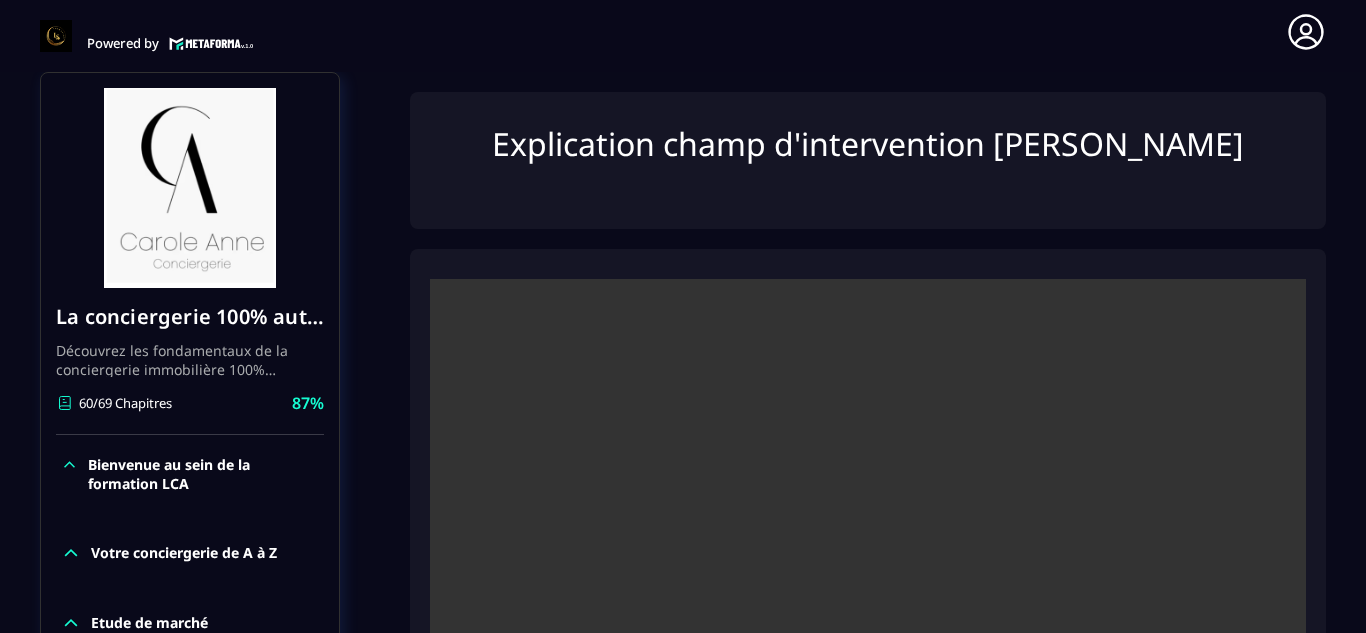 click at bounding box center (868, 571) 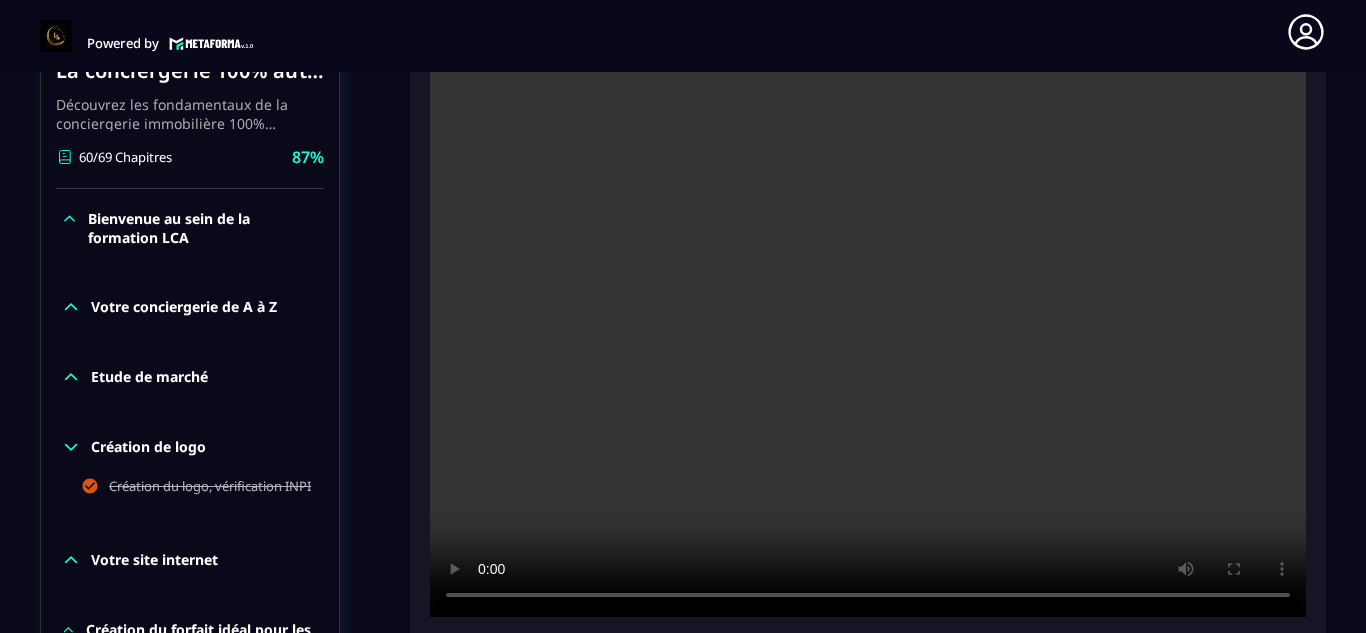 scroll, scrollTop: 451, scrollLeft: 0, axis: vertical 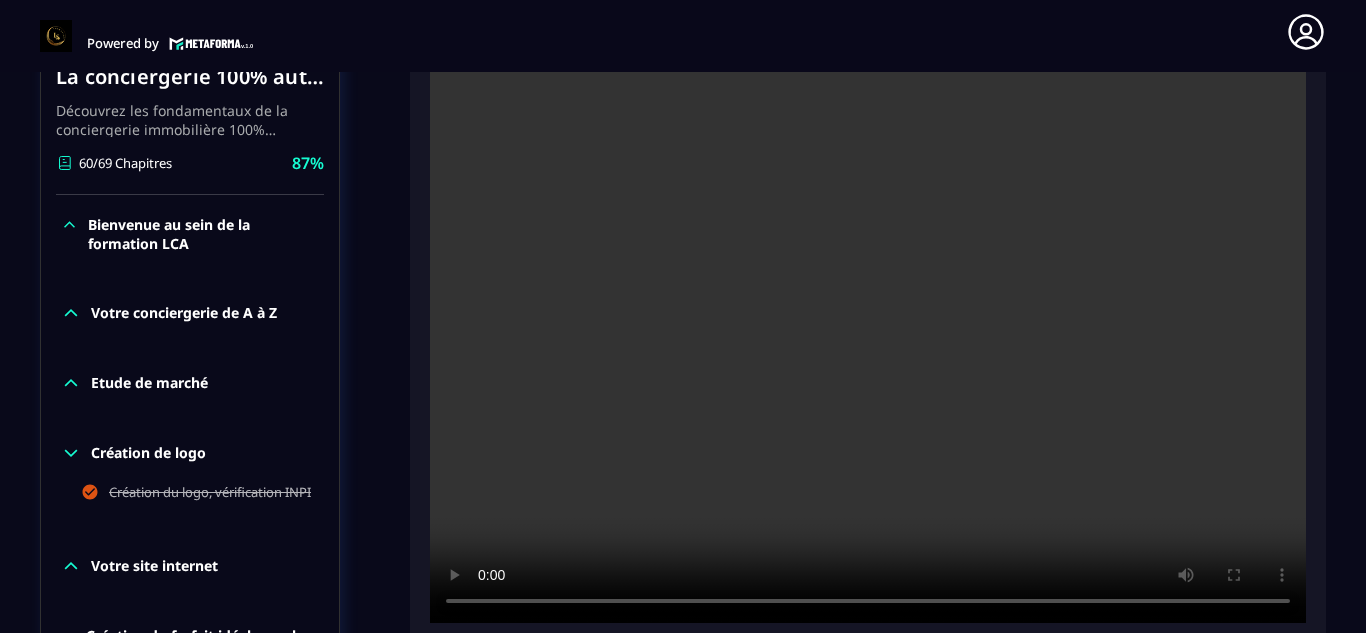 click on "Formations Questions Communauté Événements Formations / La conciergerie 100% automatisée / Explication champ d'intervention [PERSON_NAME] La conciergerie 100% automatisée Découvrez les fondamentaux de la conciergerie immobilière 100% automatisée.
Cette formation est conçue pour vous permettre de lancer et maîtriser votre activité de conciergerie en toute simplicité.
Vous apprendrez :
✅ Les bases essentielles de la conciergerie pour démarrer sereinement.
✅ Les outils incontournables pour gérer vos clients et vos biens de manière efficace.
✅ L'automatisation des tâches répétitives pour gagner un maximum de temps au quotidien.
Objectif : Vous fournir toutes les clés pour créer une activité rentable et automatisée, tout en gardant du temps pour vous. 60/69 Chapitres 87%  Bienvenue au sein de la formation LCA Votre conciergerie de A à Z Etude de marché Création de logo Création du logo, vérification INPI Votre site internet Création de votre société Facturation 87%" 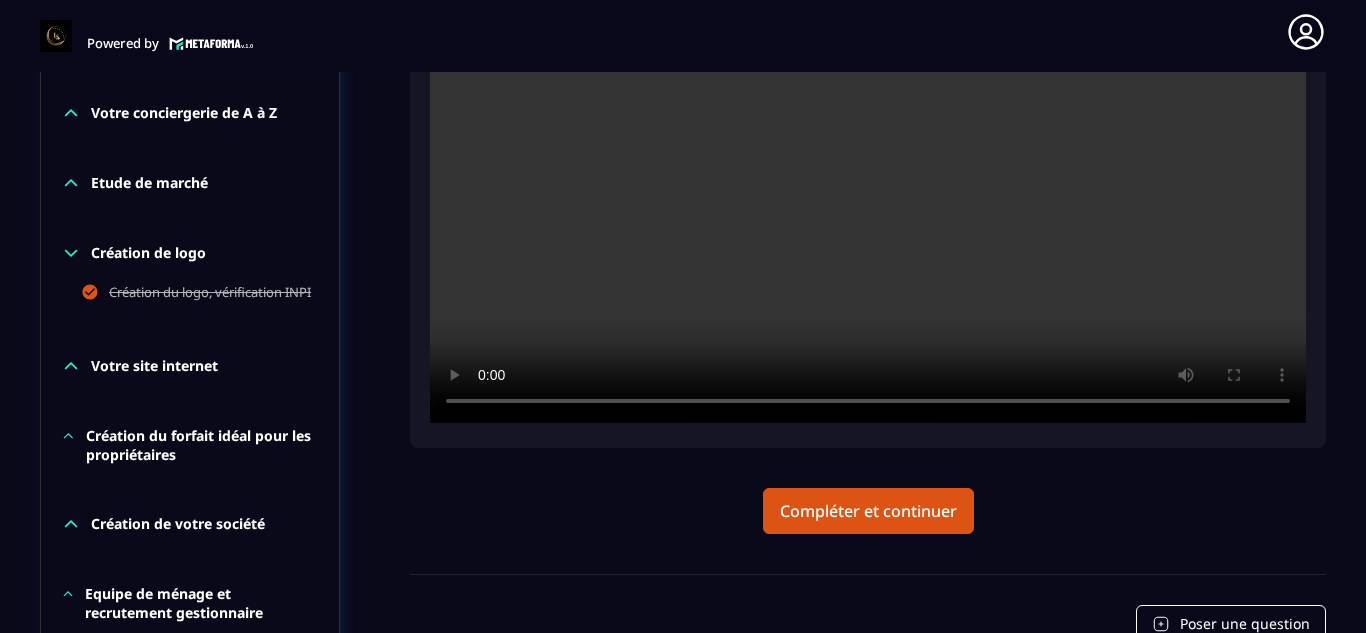 scroll, scrollTop: 691, scrollLeft: 0, axis: vertical 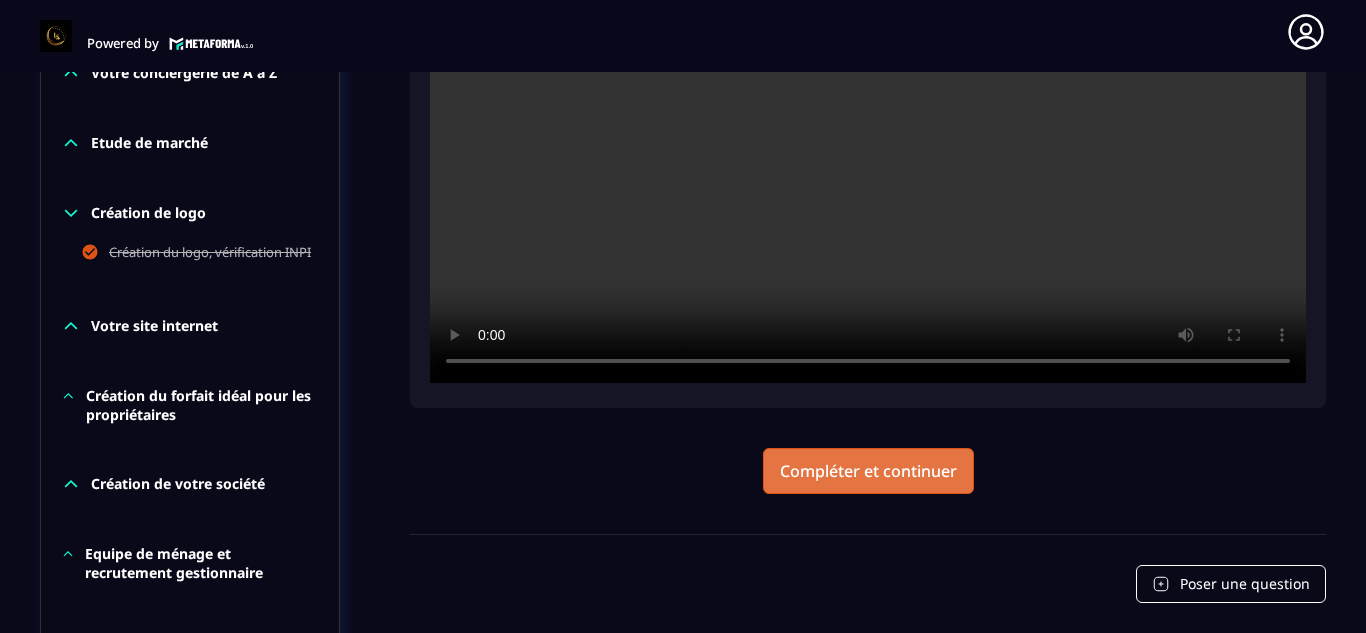 click on "Compléter et continuer" at bounding box center [868, 471] 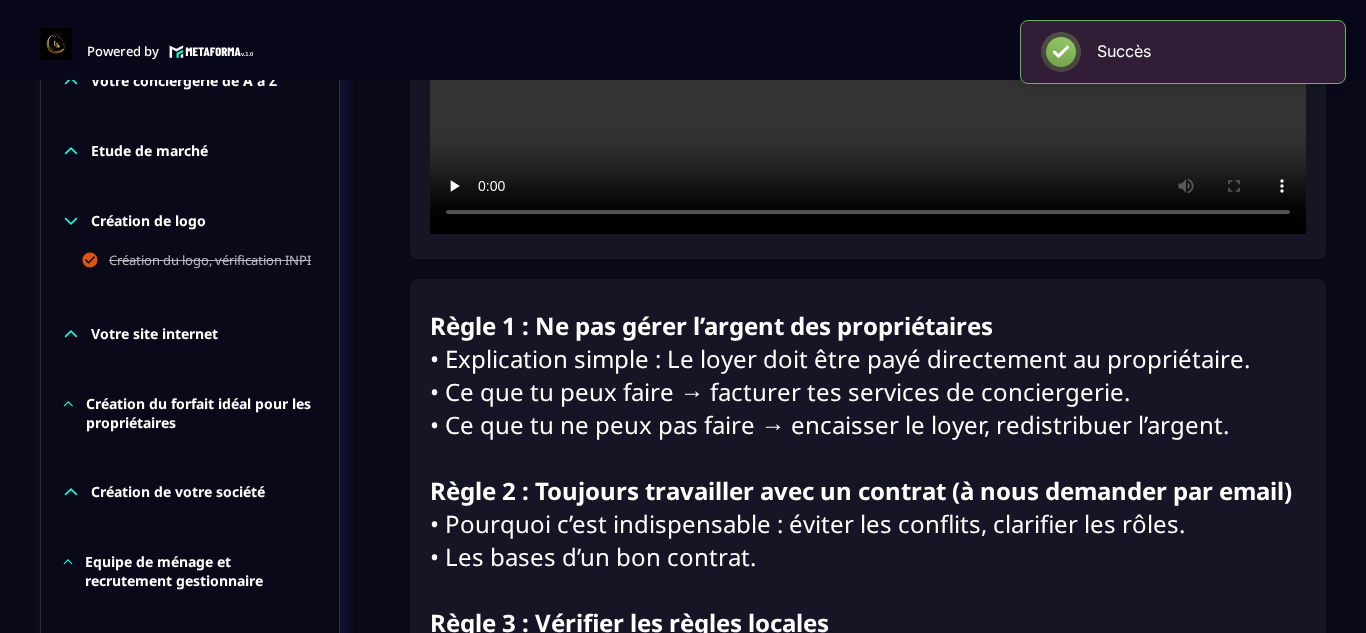 scroll, scrollTop: 8, scrollLeft: 0, axis: vertical 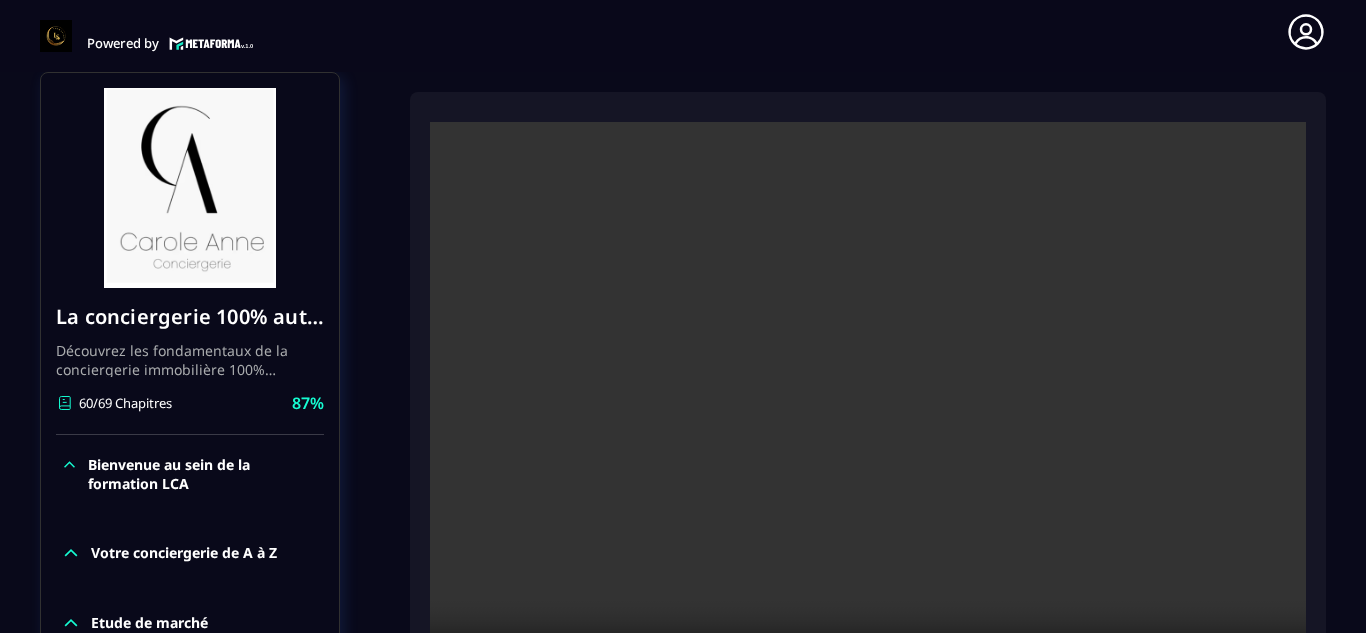 click at bounding box center (868, 414) 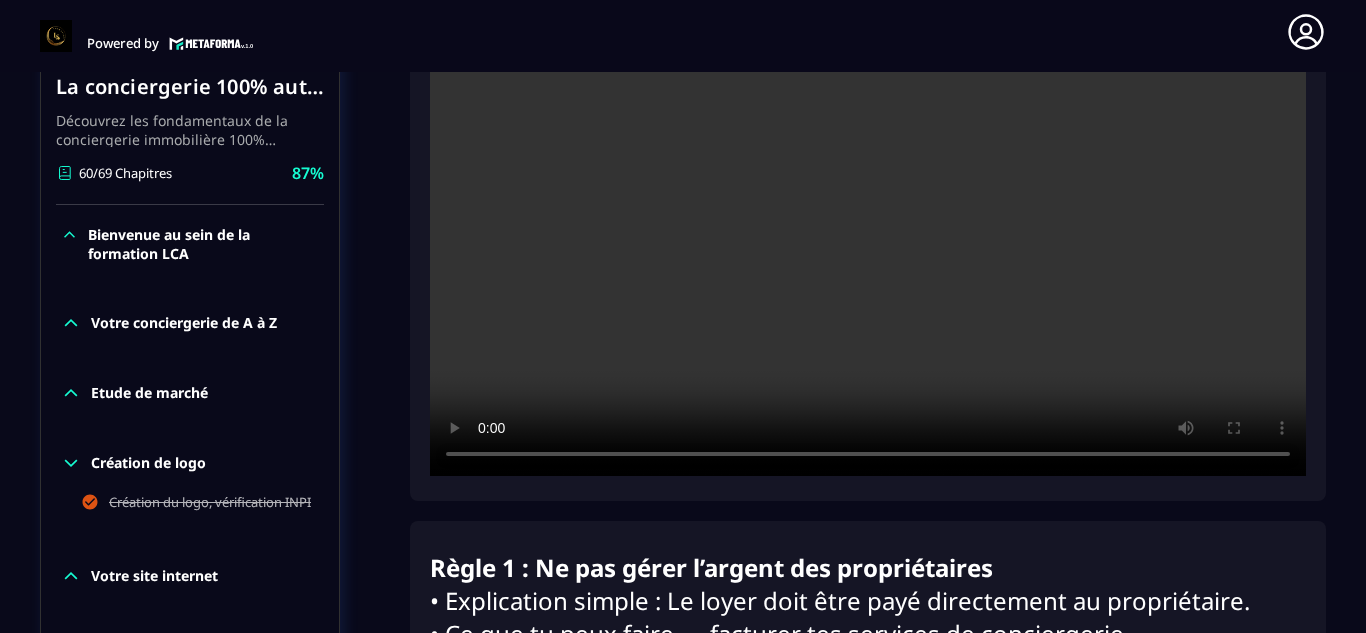 scroll, scrollTop: 451, scrollLeft: 0, axis: vertical 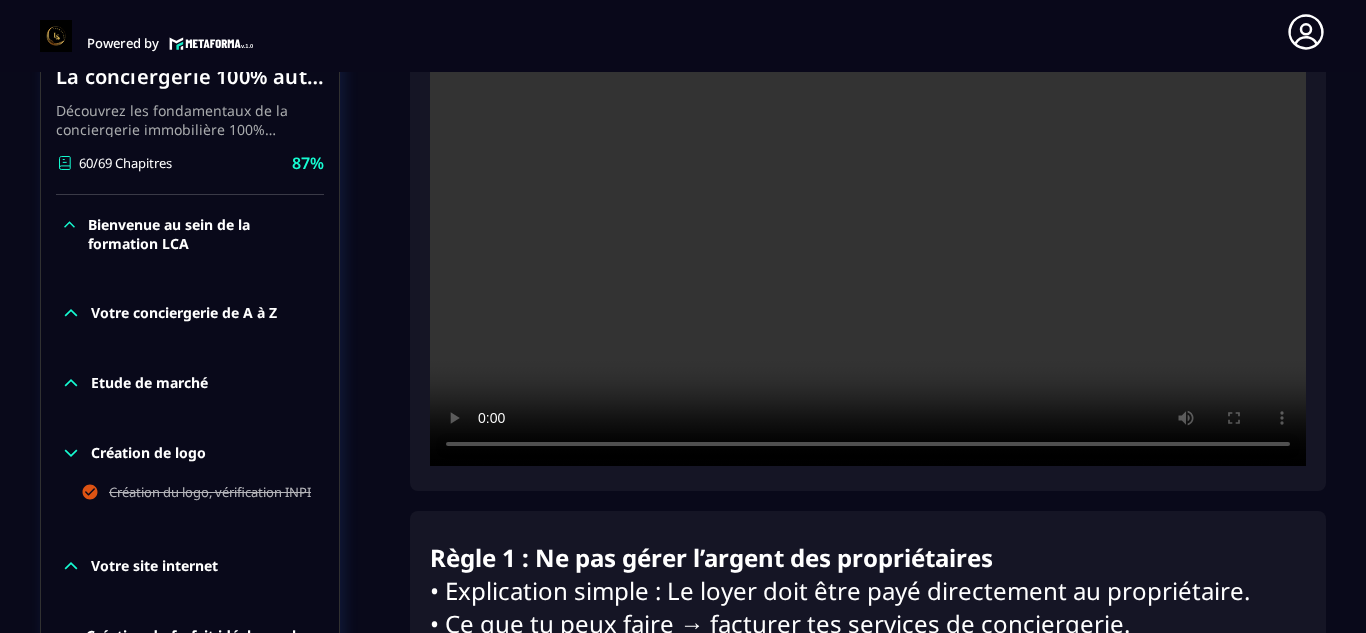 click on "Formations Questions Communauté Événements Formations / La conciergerie 100% automatisée / Les règles à respecter La conciergerie 100% automatisée Découvrez les fondamentaux de la conciergerie immobilière 100% automatisée.
Cette formation est conçue pour vous permettre de lancer et maîtriser votre activité de conciergerie en toute simplicité.
Vous apprendrez :
✅ Les bases essentielles de la conciergerie pour démarrer sereinement.
✅ Les outils incontournables pour gérer vos clients et vos biens de manière efficace.
✅ L'automatisation des tâches répétitives pour gagner un maximum de temps au quotidien.
Objectif : Vous fournir toutes les clés pour créer une activité rentable et automatisée, tout en gardant du temps pour vous. 60/69 Chapitres 87%  Bienvenue au sein de la formation LCA Votre conciergerie de A à Z Etude de marché Création de logo Création du logo, vérification INPI Votre site internet Création du forfait idéal pour les propriétaires Facturation 87%  1" 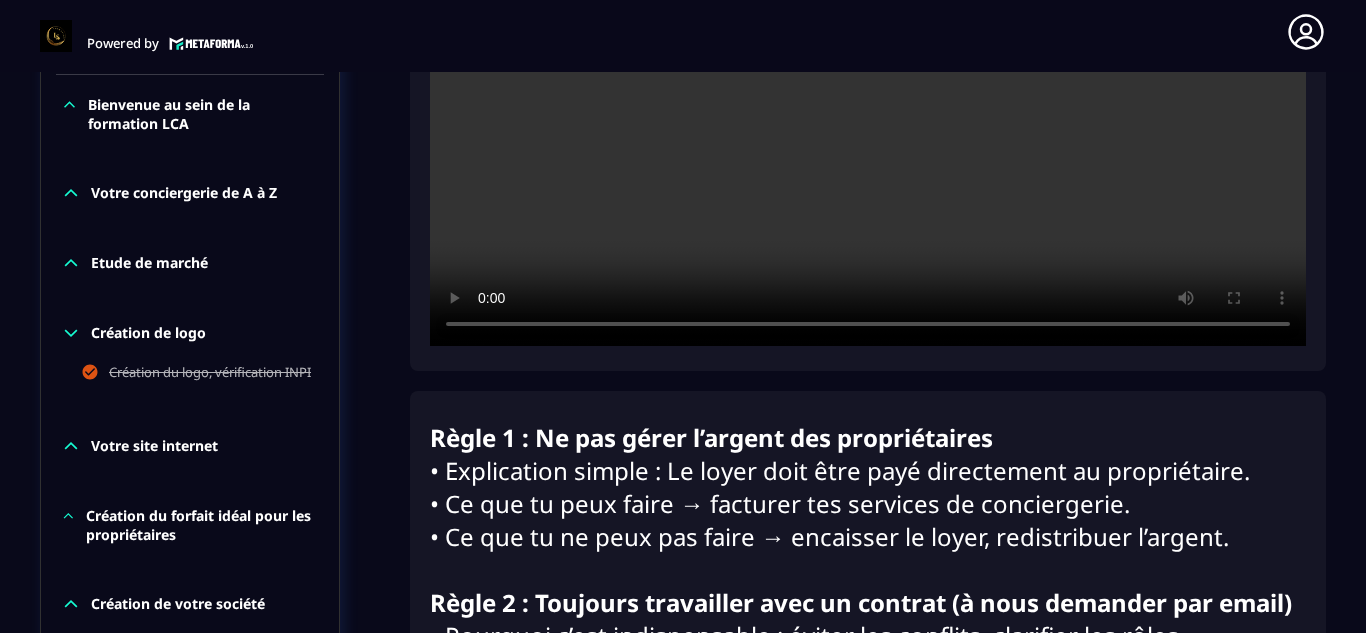 scroll, scrollTop: 611, scrollLeft: 0, axis: vertical 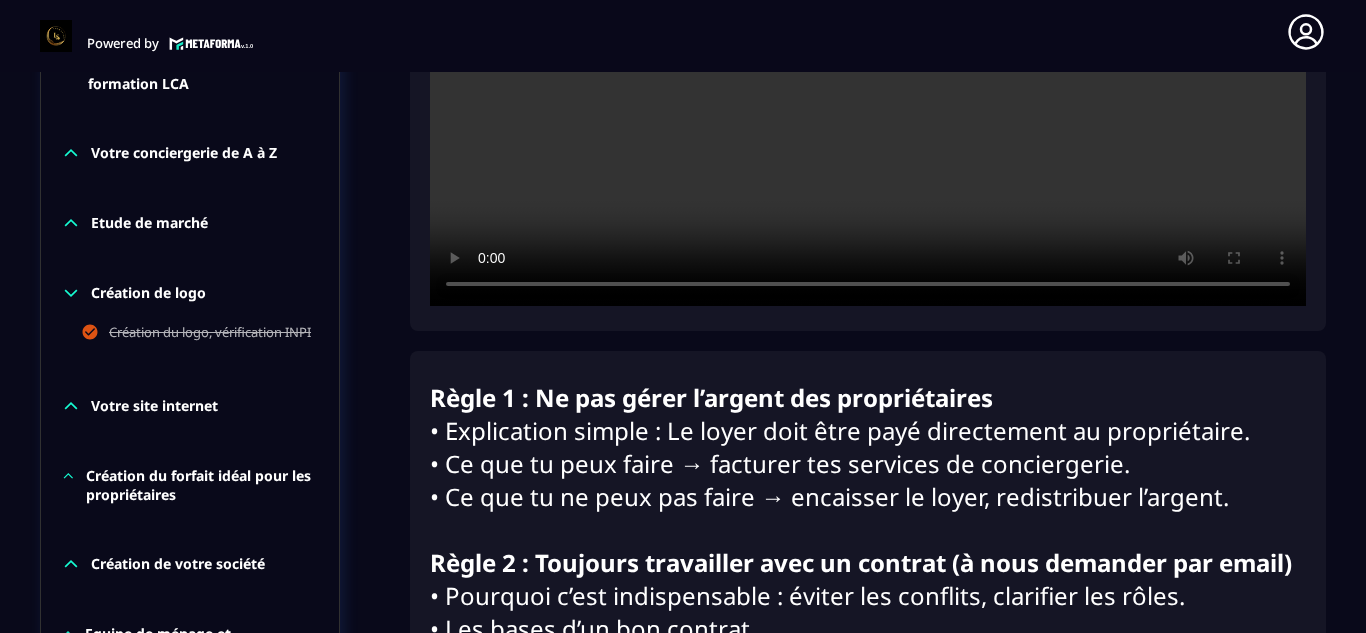 click on "Formations Questions Communauté Événements Formations / La conciergerie 100% automatisée / Les règles à respecter La conciergerie 100% automatisée Découvrez les fondamentaux de la conciergerie immobilière 100% automatisée.
Cette formation est conçue pour vous permettre de lancer et maîtriser votre activité de conciergerie en toute simplicité.
Vous apprendrez :
✅ Les bases essentielles de la conciergerie pour démarrer sereinement.
✅ Les outils incontournables pour gérer vos clients et vos biens de manière efficace.
✅ L'automatisation des tâches répétitives pour gagner un maximum de temps au quotidien.
Objectif : Vous fournir toutes les clés pour créer une activité rentable et automatisée, tout en gardant du temps pour vous. 60/69 Chapitres 87%  Bienvenue au sein de la formation LCA Votre conciergerie de A à Z Etude de marché Création de logo Création du logo, vérification INPI Votre site internet Création du forfait idéal pour les propriétaires Facturation 87%  1" 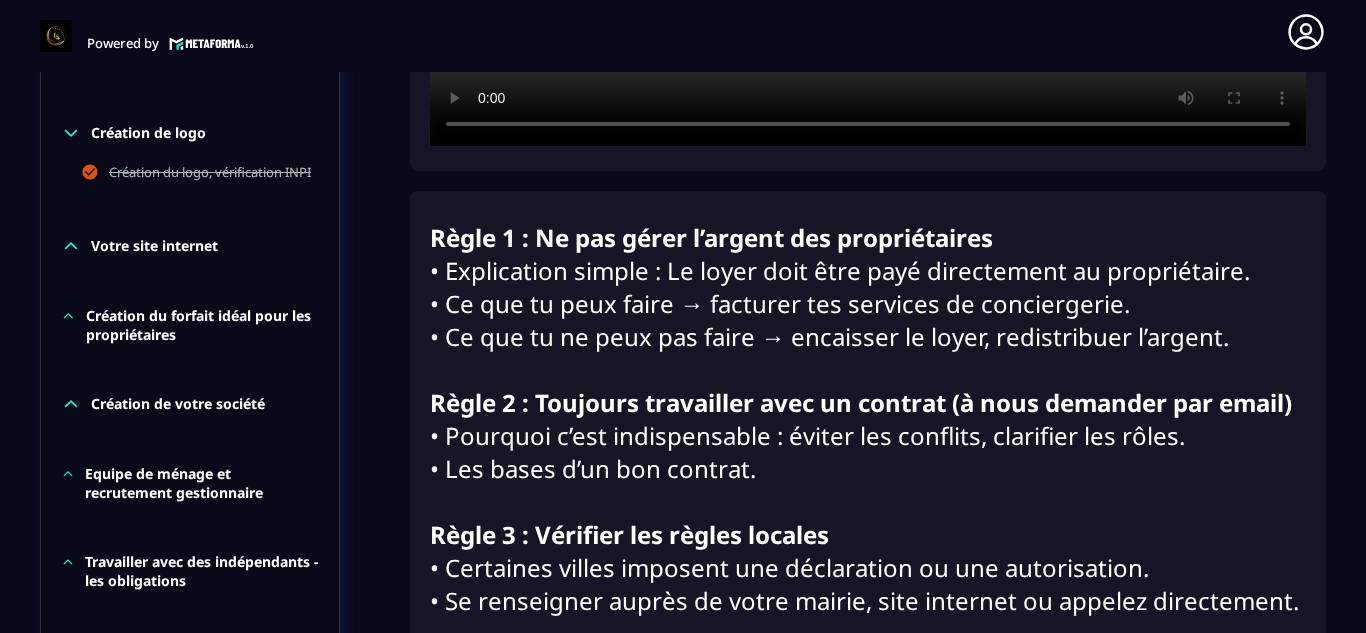 scroll, scrollTop: 811, scrollLeft: 0, axis: vertical 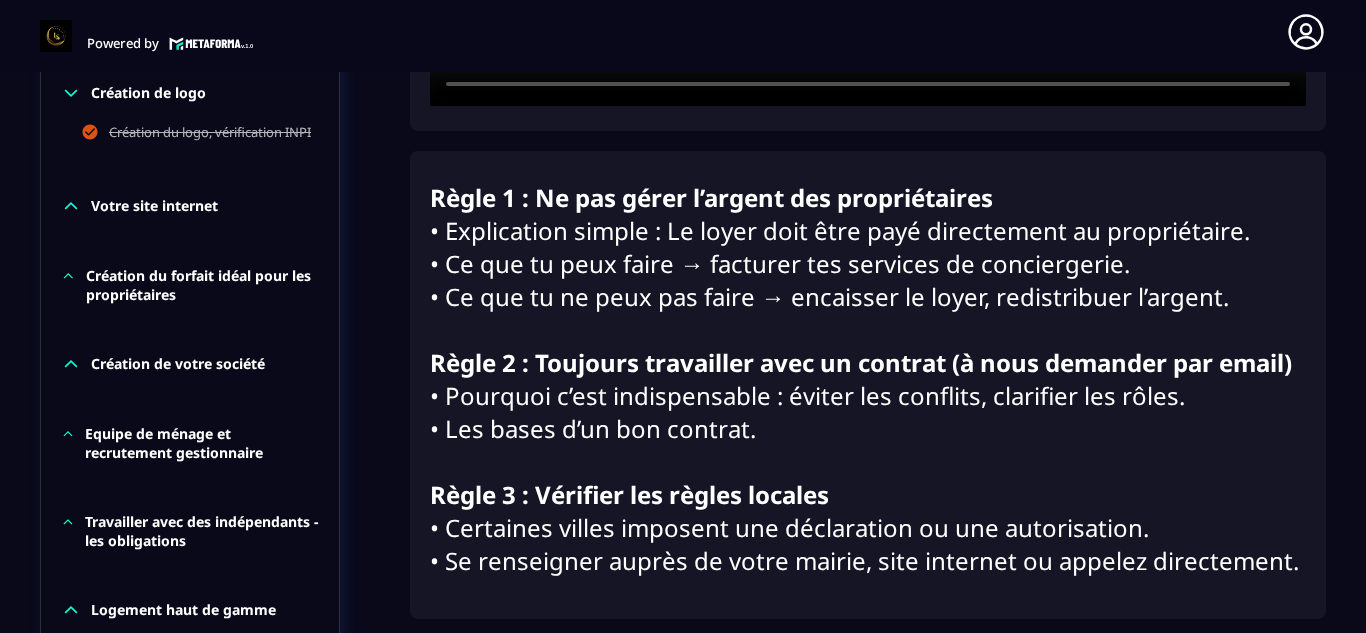 click on "Formations Questions Communauté Événements Formations / La conciergerie 100% automatisée / Les règles à respecter La conciergerie 100% automatisée Découvrez les fondamentaux de la conciergerie immobilière 100% automatisée.
Cette formation est conçue pour vous permettre de lancer et maîtriser votre activité de conciergerie en toute simplicité.
Vous apprendrez :
✅ Les bases essentielles de la conciergerie pour démarrer sereinement.
✅ Les outils incontournables pour gérer vos clients et vos biens de manière efficace.
✅ L'automatisation des tâches répétitives pour gagner un maximum de temps au quotidien.
Objectif : Vous fournir toutes les clés pour créer une activité rentable et automatisée, tout en gardant du temps pour vous. 60/69 Chapitres 87%  Bienvenue au sein de la formation LCA Votre conciergerie de A à Z Etude de marché Création de logo Création du logo, vérification INPI Votre site internet Création du forfait idéal pour les propriétaires Facturation 87%  1" 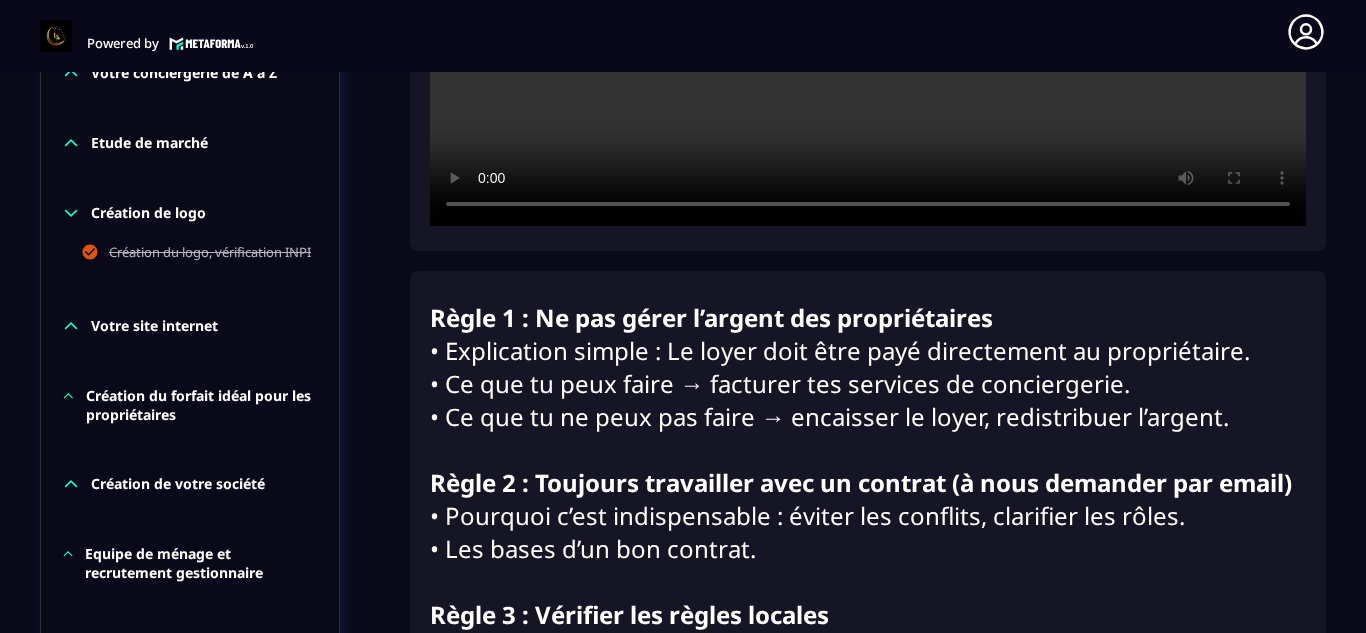 scroll, scrollTop: 651, scrollLeft: 0, axis: vertical 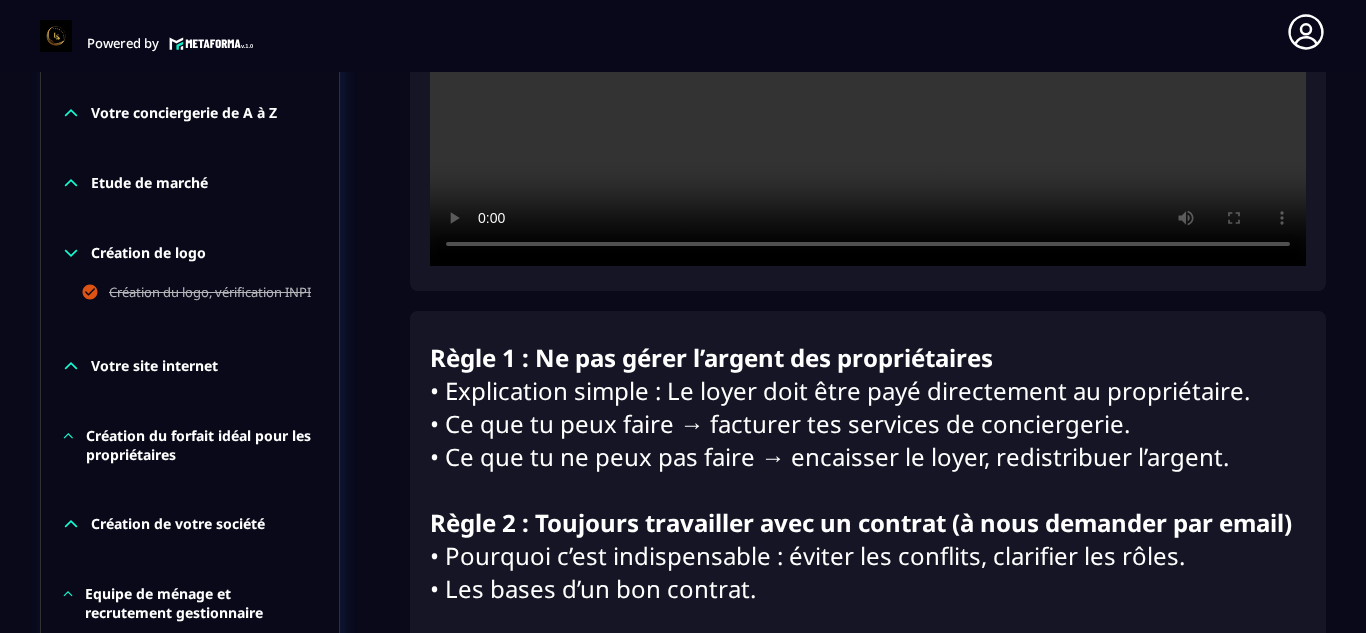 click on "Formations Questions Communauté Événements Formations / La conciergerie 100% automatisée / Les règles à respecter La conciergerie 100% automatisée Découvrez les fondamentaux de la conciergerie immobilière 100% automatisée.
Cette formation est conçue pour vous permettre de lancer et maîtriser votre activité de conciergerie en toute simplicité.
Vous apprendrez :
✅ Les bases essentielles de la conciergerie pour démarrer sereinement.
✅ Les outils incontournables pour gérer vos clients et vos biens de manière efficace.
✅ L'automatisation des tâches répétitives pour gagner un maximum de temps au quotidien.
Objectif : Vous fournir toutes les clés pour créer une activité rentable et automatisée, tout en gardant du temps pour vous. 60/69 Chapitres 87%  Bienvenue au sein de la formation LCA Votre conciergerie de A à Z Etude de marché Création de logo Création du logo, vérification INPI Votre site internet Création du forfait idéal pour les propriétaires Facturation 87%  1" 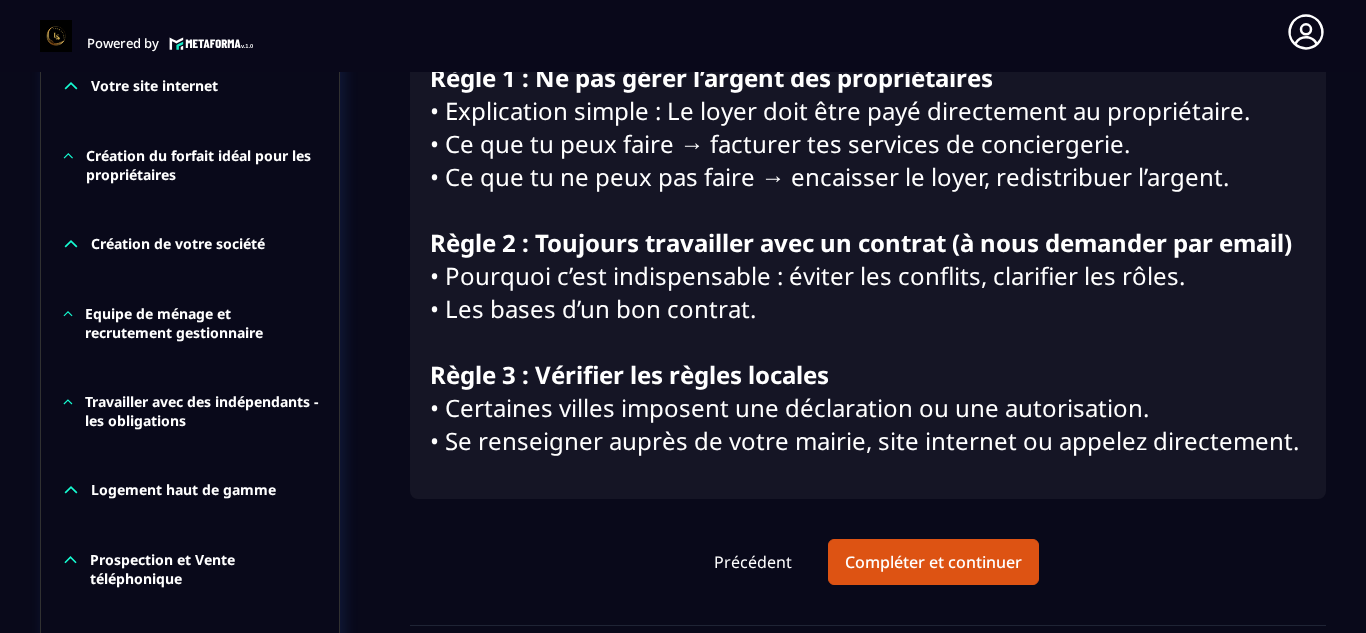 scroll, scrollTop: 891, scrollLeft: 0, axis: vertical 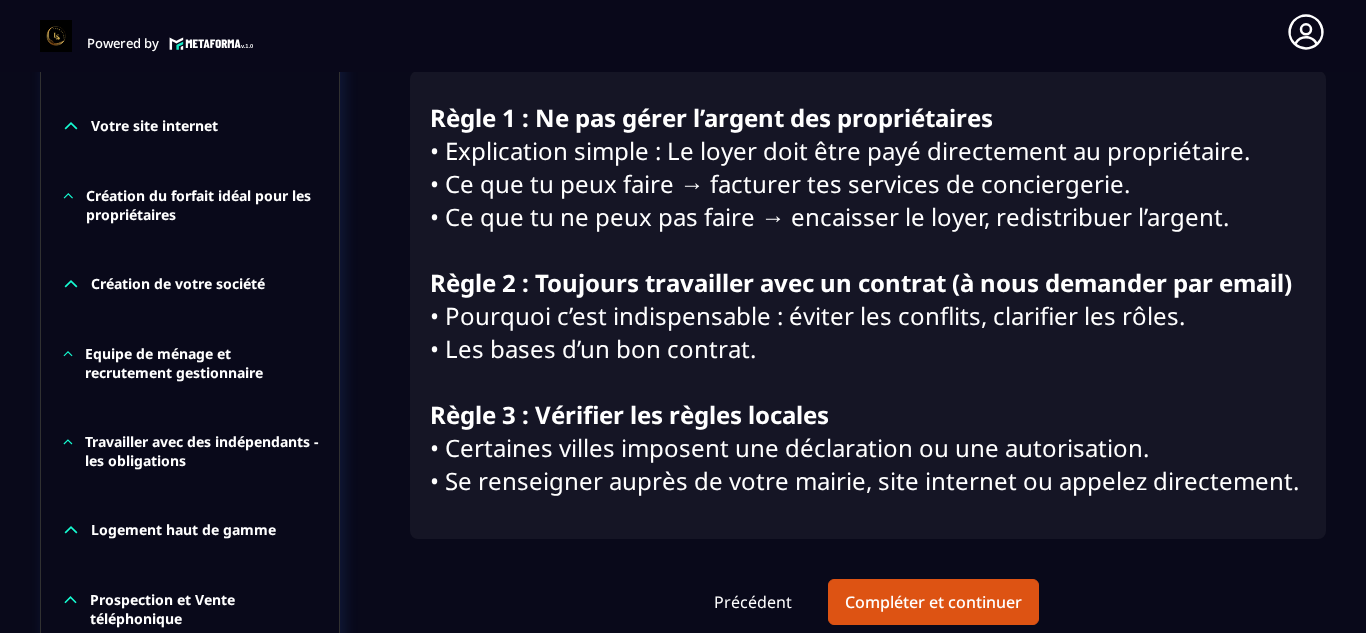 click on "Formations Questions Communauté Événements Formations / La conciergerie 100% automatisée / Les règles à respecter La conciergerie 100% automatisée Découvrez les fondamentaux de la conciergerie immobilière 100% automatisée.
Cette formation est conçue pour vous permettre de lancer et maîtriser votre activité de conciergerie en toute simplicité.
Vous apprendrez :
✅ Les bases essentielles de la conciergerie pour démarrer sereinement.
✅ Les outils incontournables pour gérer vos clients et vos biens de manière efficace.
✅ L'automatisation des tâches répétitives pour gagner un maximum de temps au quotidien.
Objectif : Vous fournir toutes les clés pour créer une activité rentable et automatisée, tout en gardant du temps pour vous. 60/69 Chapitres 87%  Bienvenue au sein de la formation LCA Votre conciergerie de A à Z Etude de marché Création de logo Création du logo, vérification INPI Votre site internet Création du forfait idéal pour les propriétaires Facturation 87%  1" 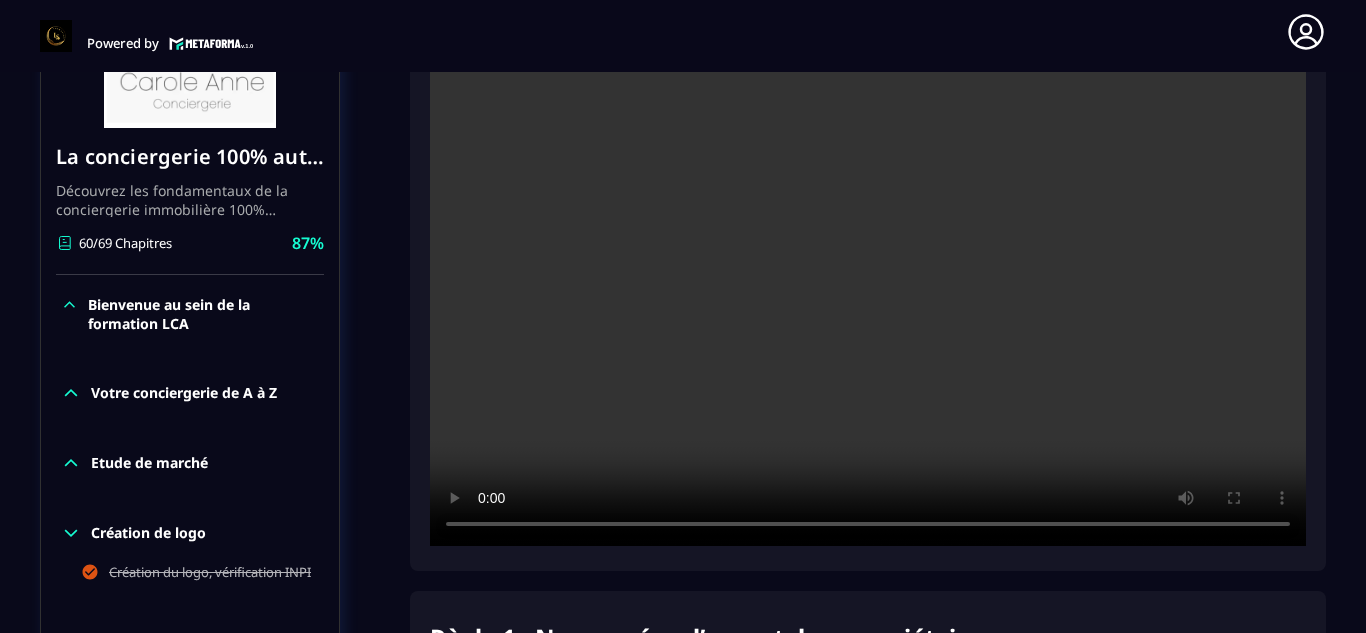 scroll, scrollTop: 331, scrollLeft: 0, axis: vertical 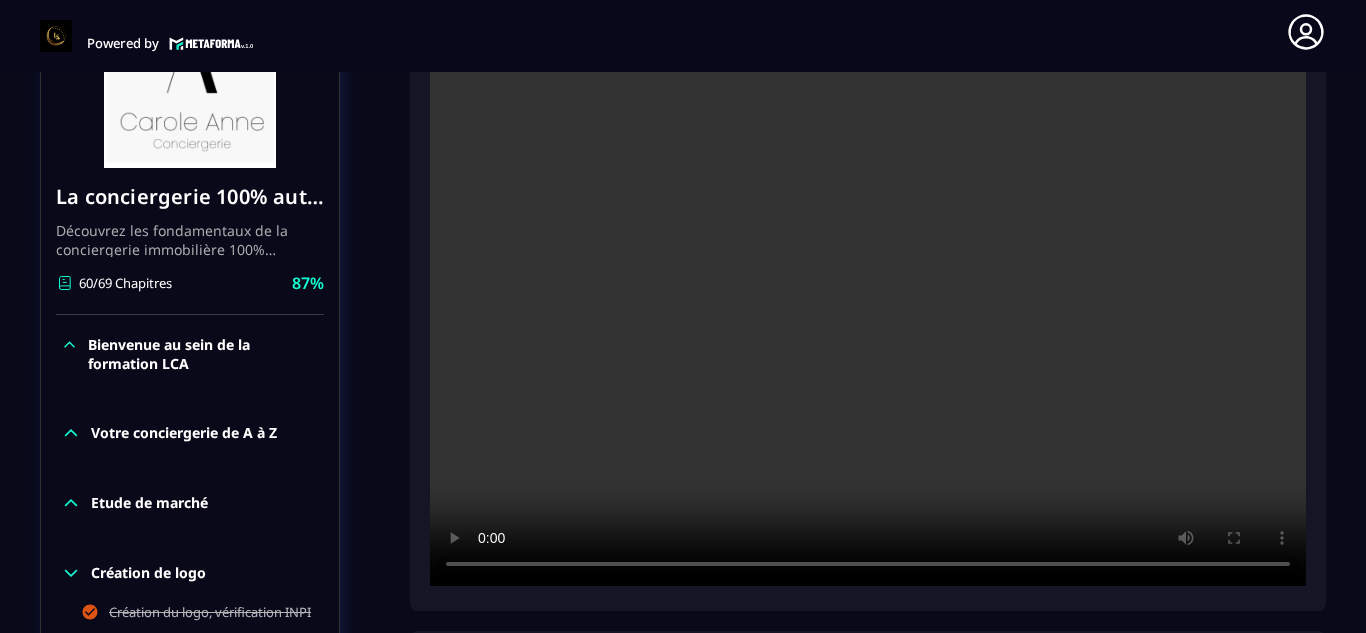 click at bounding box center [868, 294] 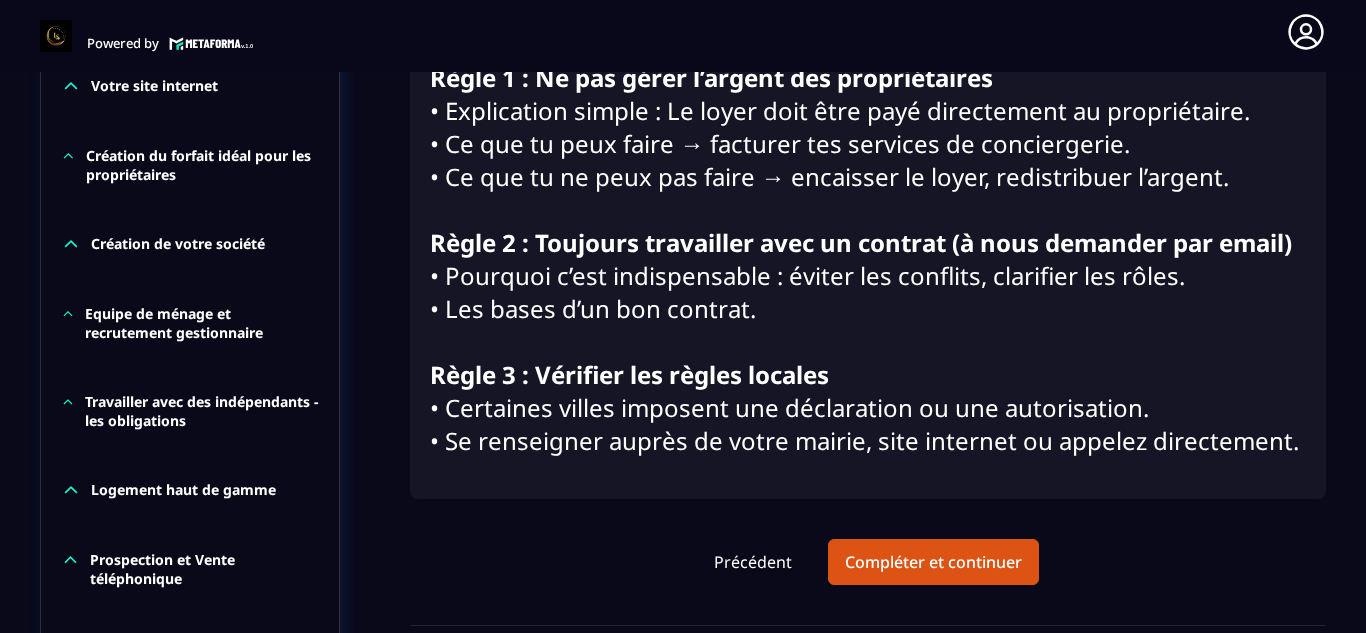 scroll, scrollTop: 971, scrollLeft: 0, axis: vertical 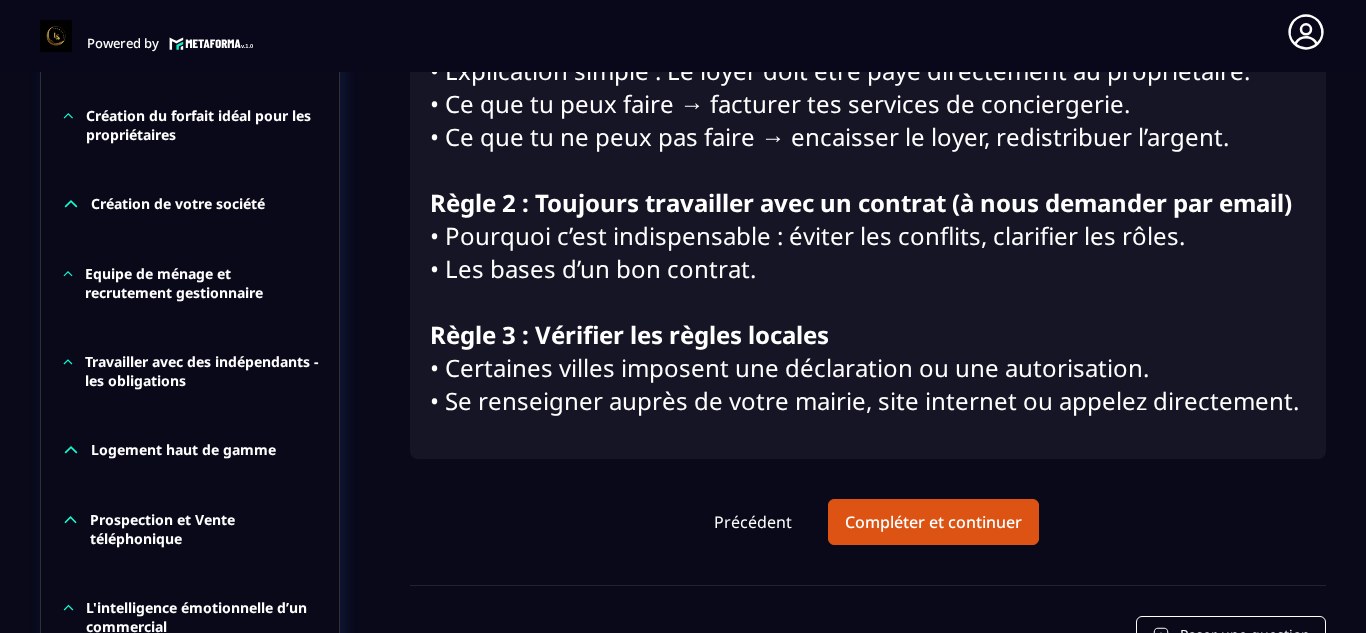 click on "Règle 3 : Vérifier les règles locales" at bounding box center (868, 334) 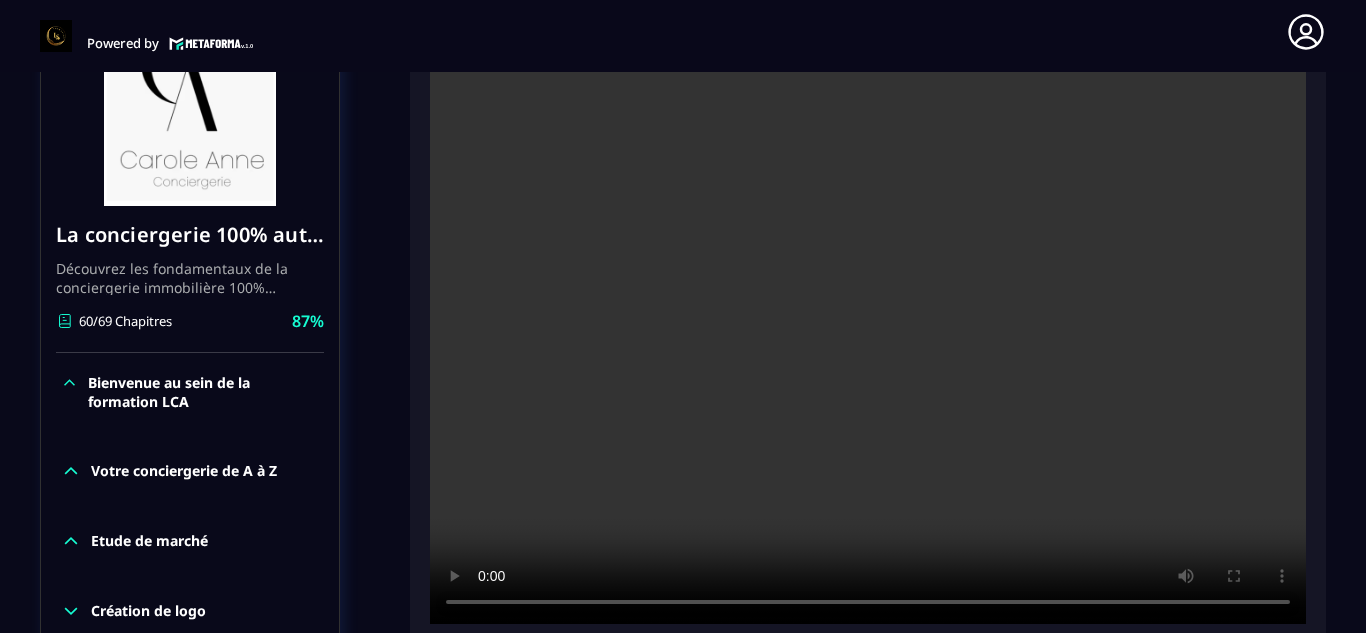 scroll, scrollTop: 251, scrollLeft: 0, axis: vertical 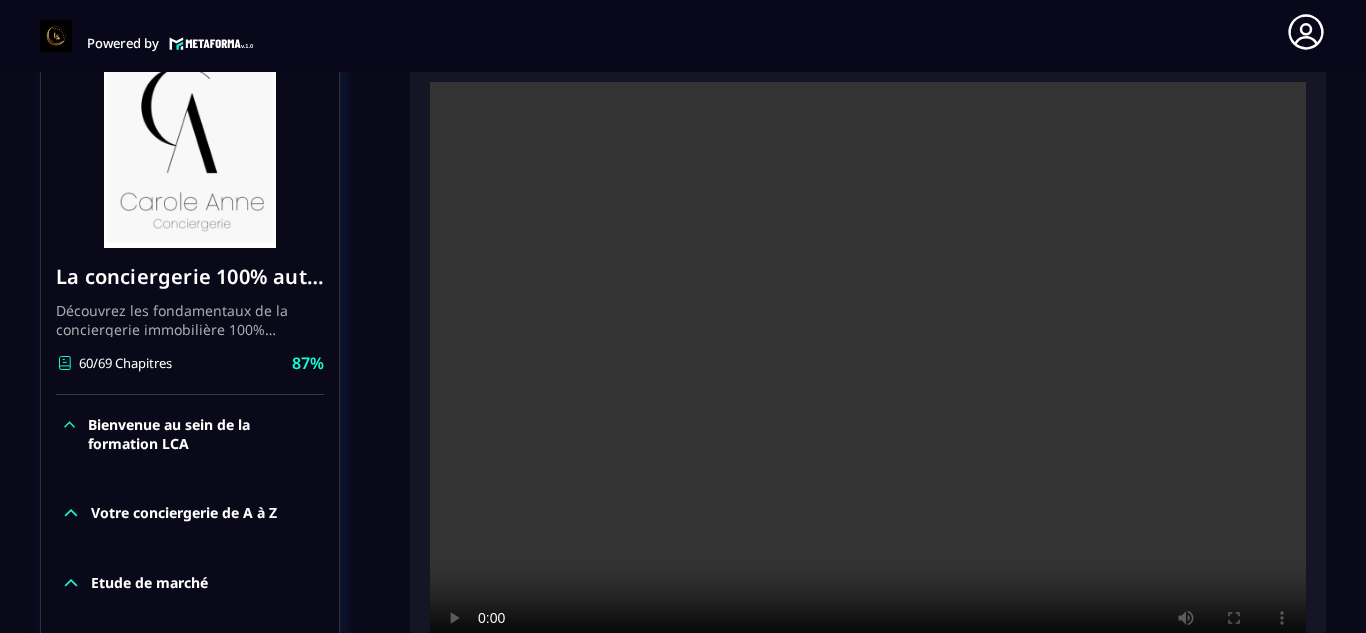 click on "Formations Questions Communauté Événements Formations / La conciergerie 100% automatisée / Les règles à respecter La conciergerie 100% automatisée Découvrez les fondamentaux de la conciergerie immobilière 100% automatisée.
Cette formation est conçue pour vous permettre de lancer et maîtriser votre activité de conciergerie en toute simplicité.
Vous apprendrez :
✅ Les bases essentielles de la conciergerie pour démarrer sereinement.
✅ Les outils incontournables pour gérer vos clients et vos biens de manière efficace.
✅ L'automatisation des tâches répétitives pour gagner un maximum de temps au quotidien.
Objectif : Vous fournir toutes les clés pour créer une activité rentable et automatisée, tout en gardant du temps pour vous. 60/69 Chapitres 87%  Bienvenue au sein de la formation LCA Votre conciergerie de A à Z Etude de marché Création de logo Création du logo, vérification INPI Votre site internet Création du forfait idéal pour les propriétaires Facturation 87%  1" 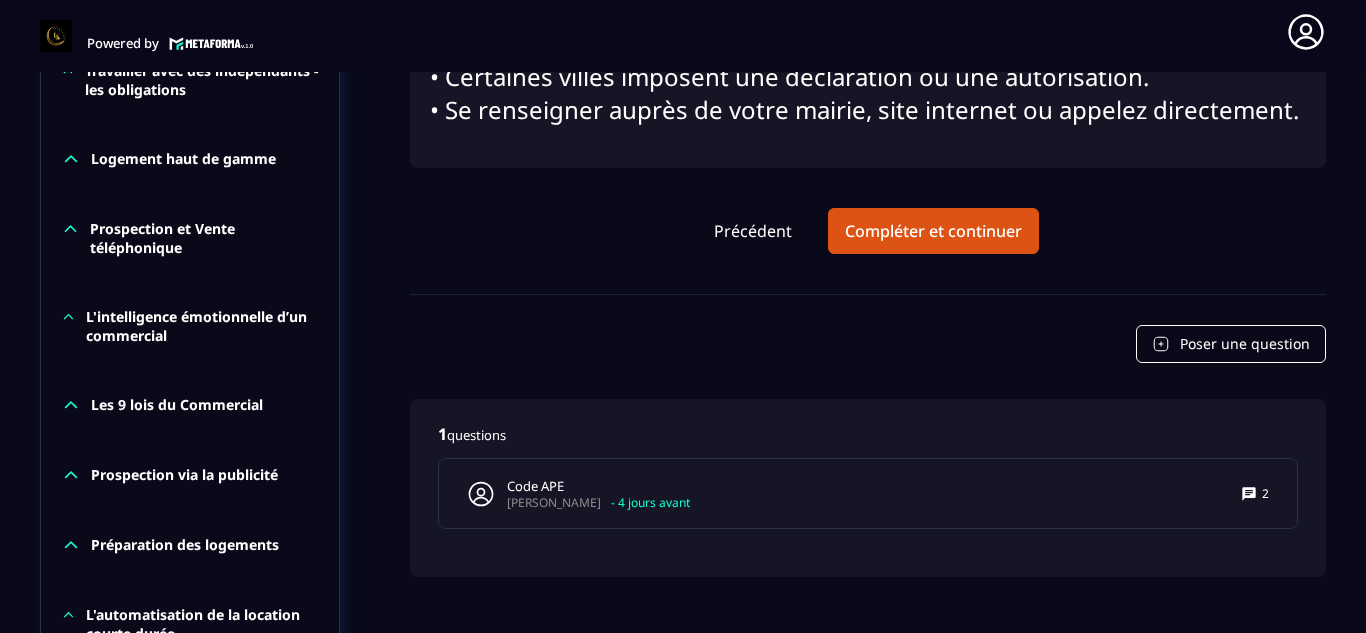 scroll, scrollTop: 1251, scrollLeft: 0, axis: vertical 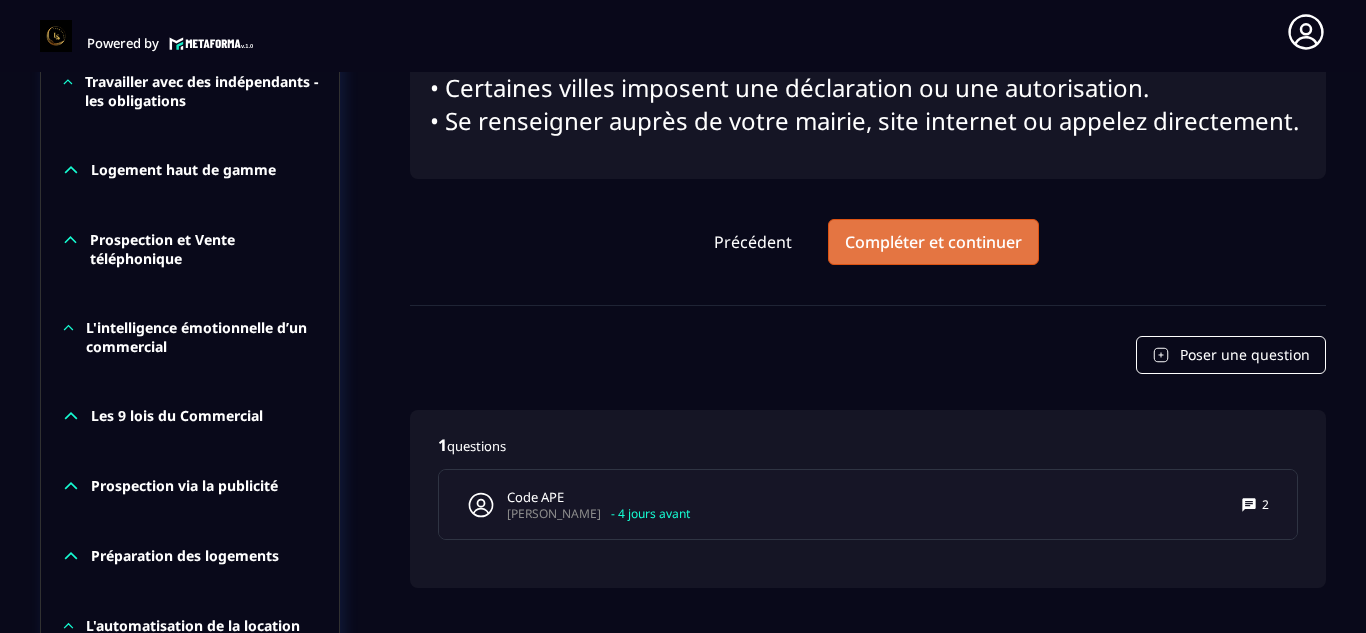 click on "Compléter et continuer" at bounding box center [933, 242] 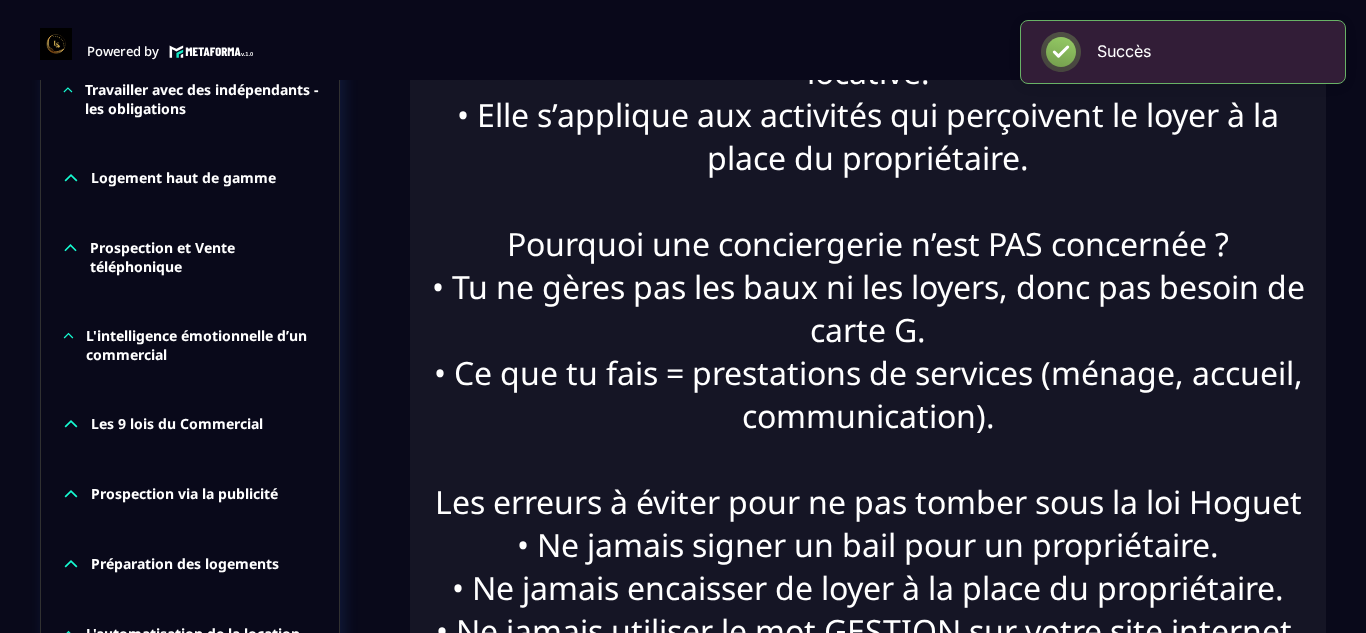scroll, scrollTop: 8, scrollLeft: 0, axis: vertical 